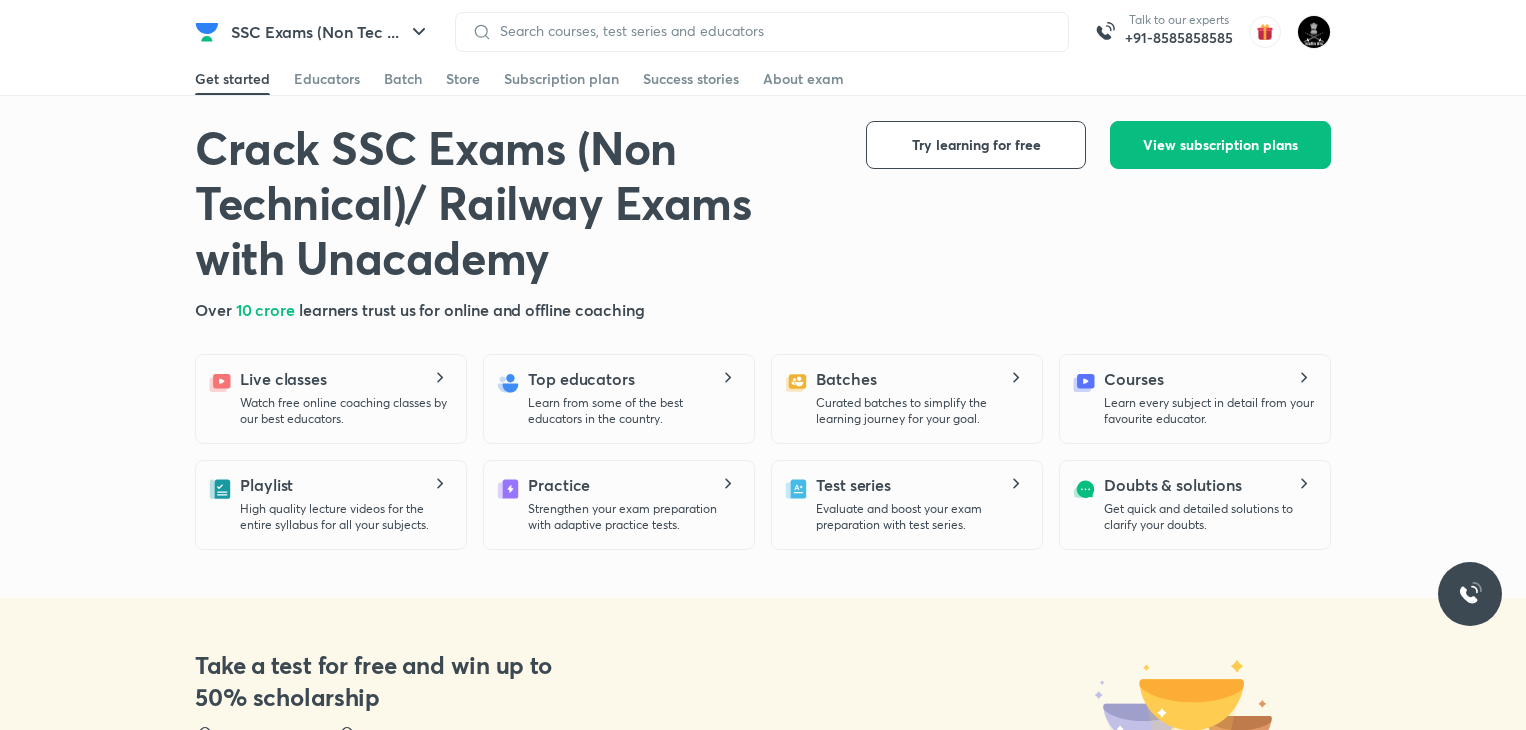 scroll, scrollTop: 0, scrollLeft: 0, axis: both 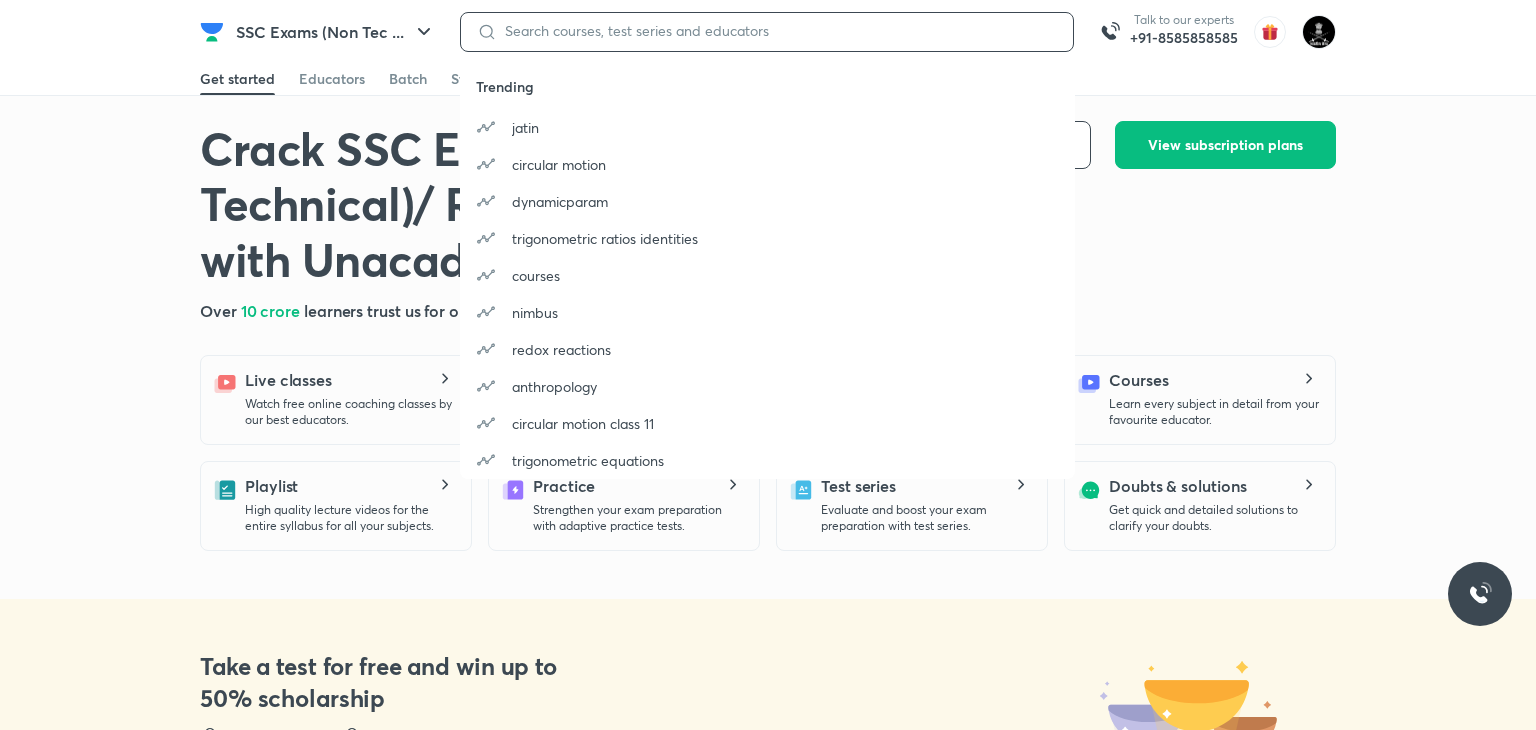 click at bounding box center (777, 31) 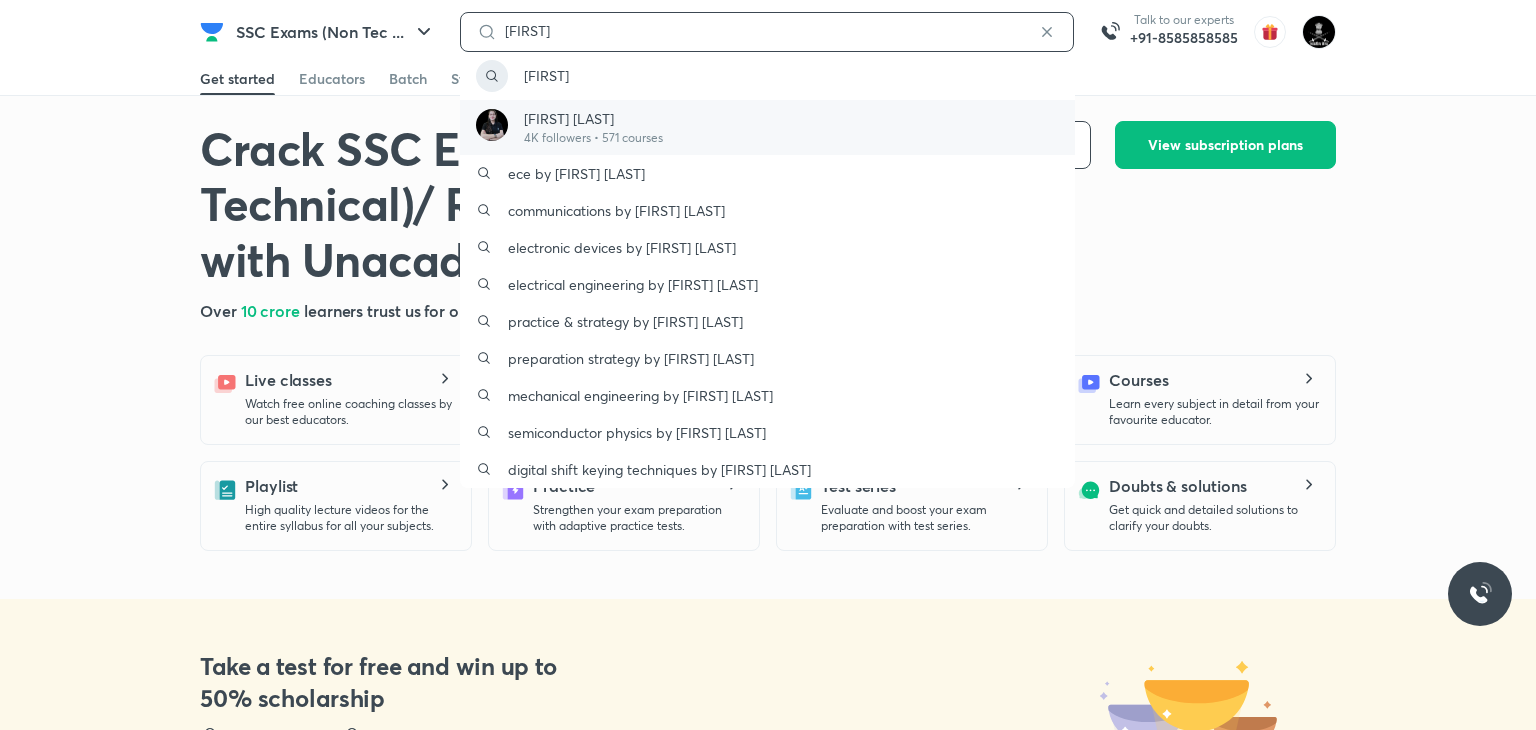 type on "[FIRST]" 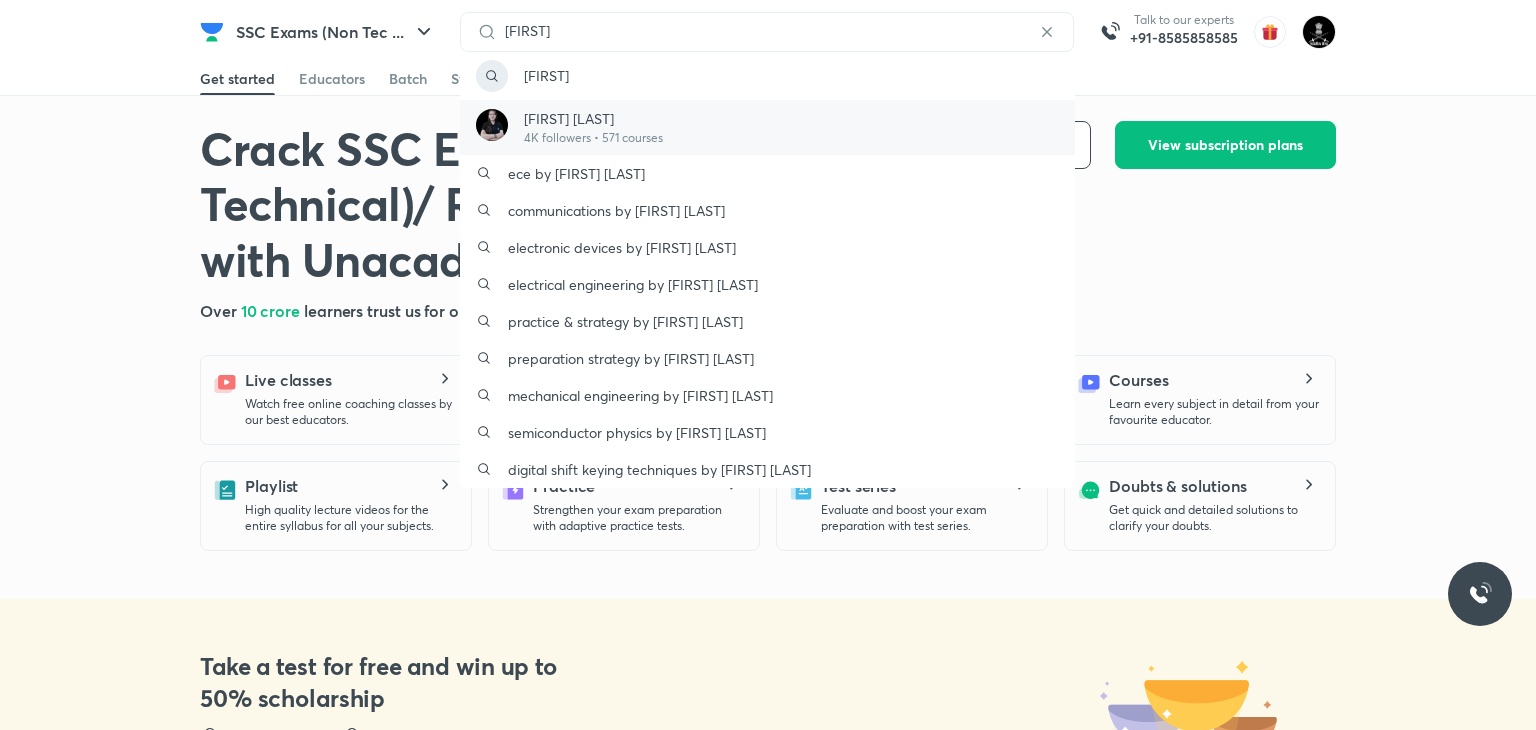click on "[FIRST] [LAST]" at bounding box center (593, 118) 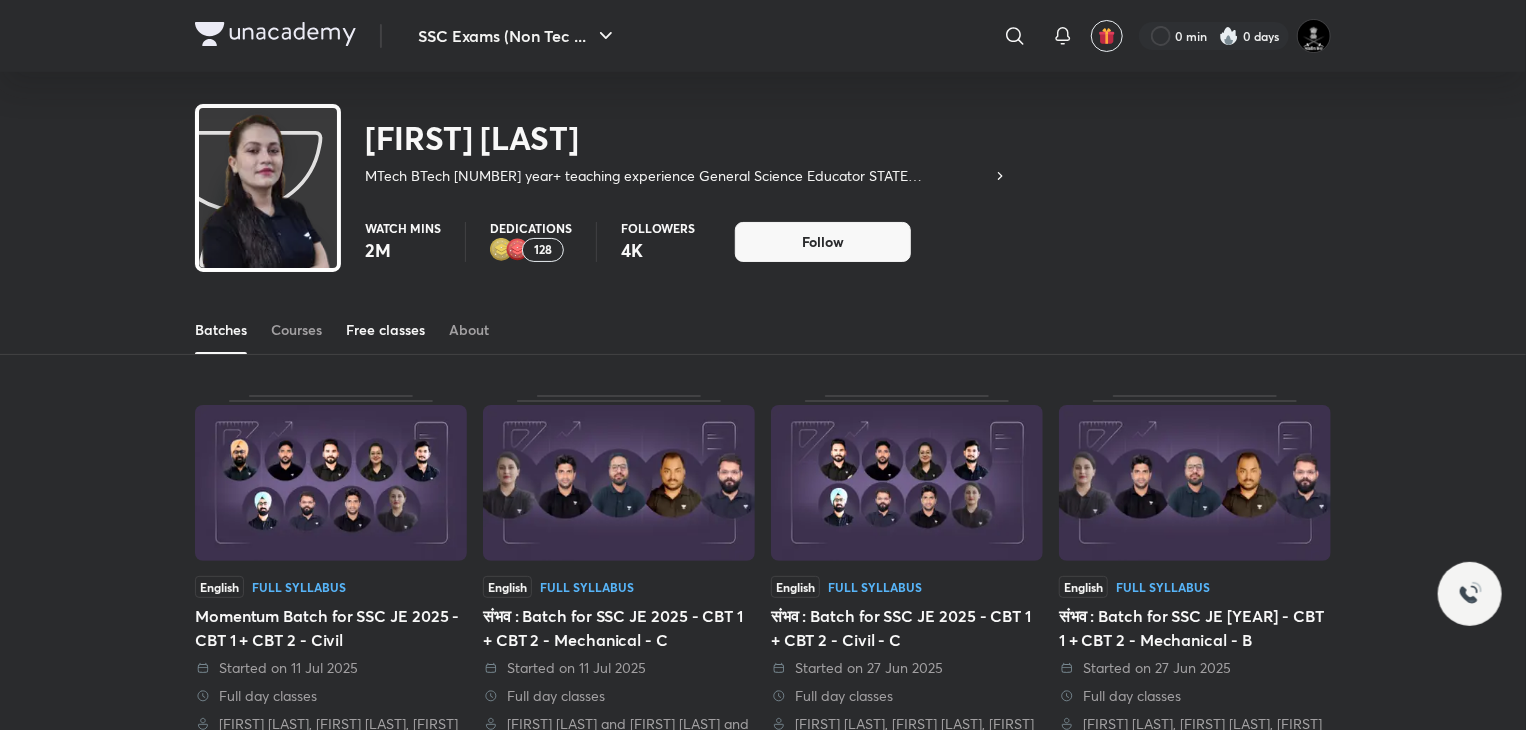 click on "Free classes" at bounding box center (385, 330) 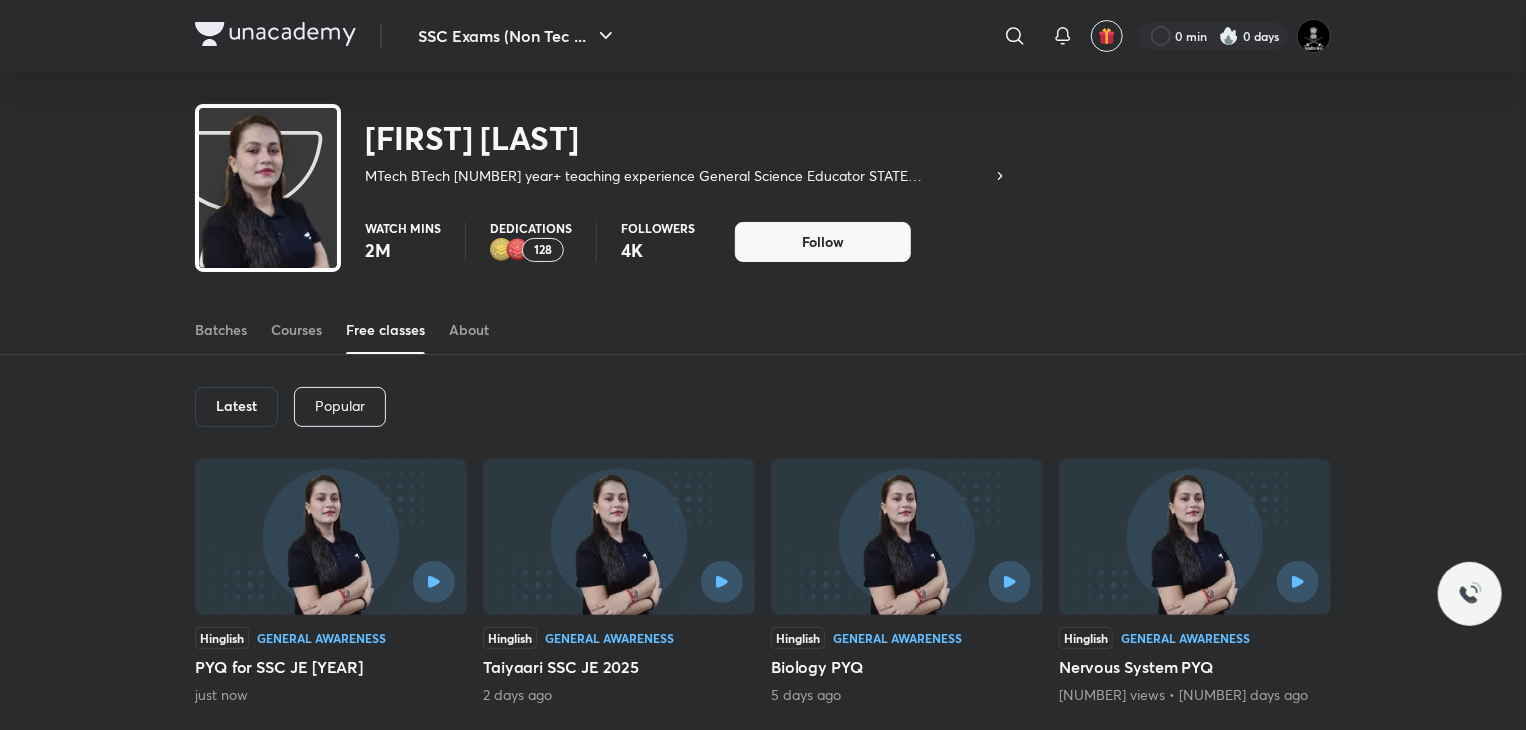 click at bounding box center [331, 537] 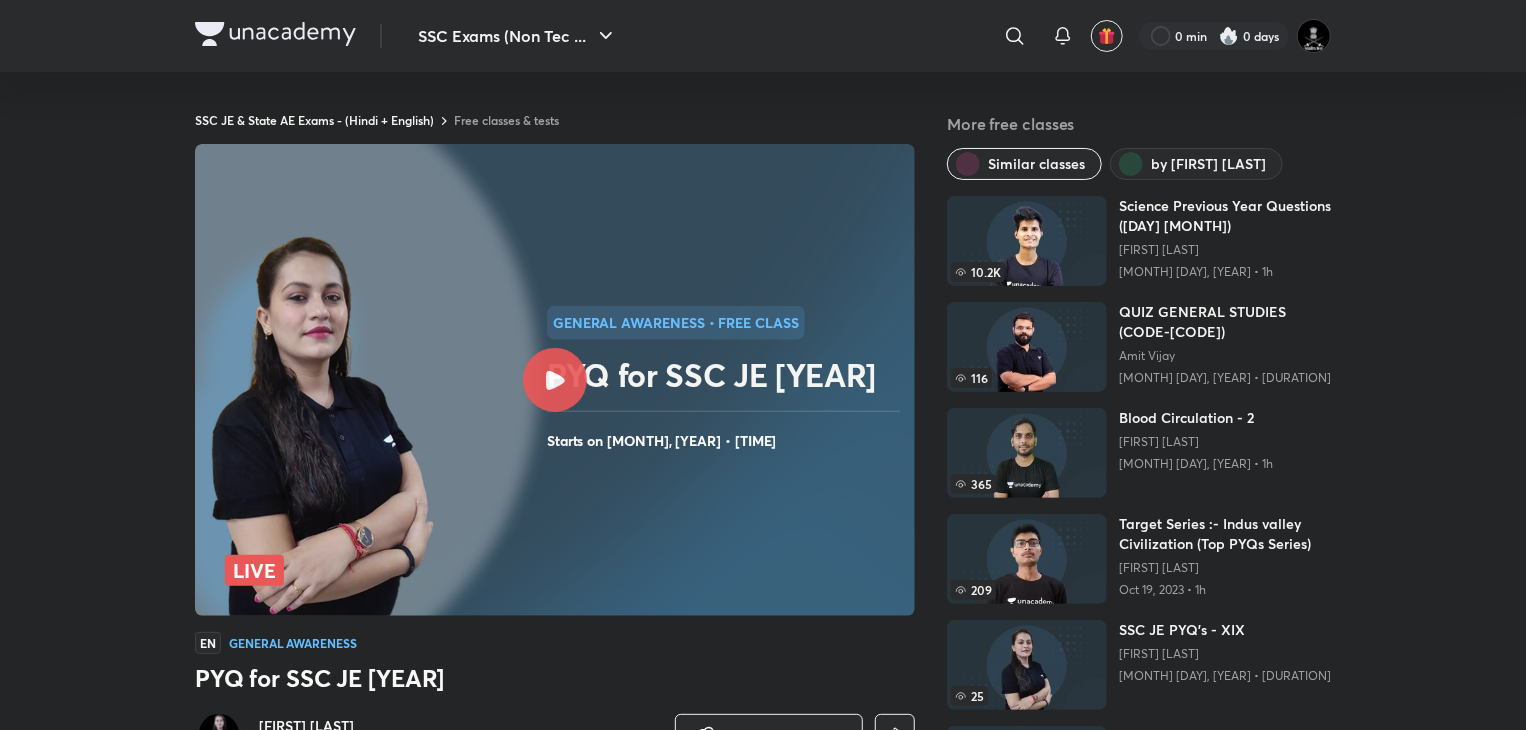 click at bounding box center (323, 428) 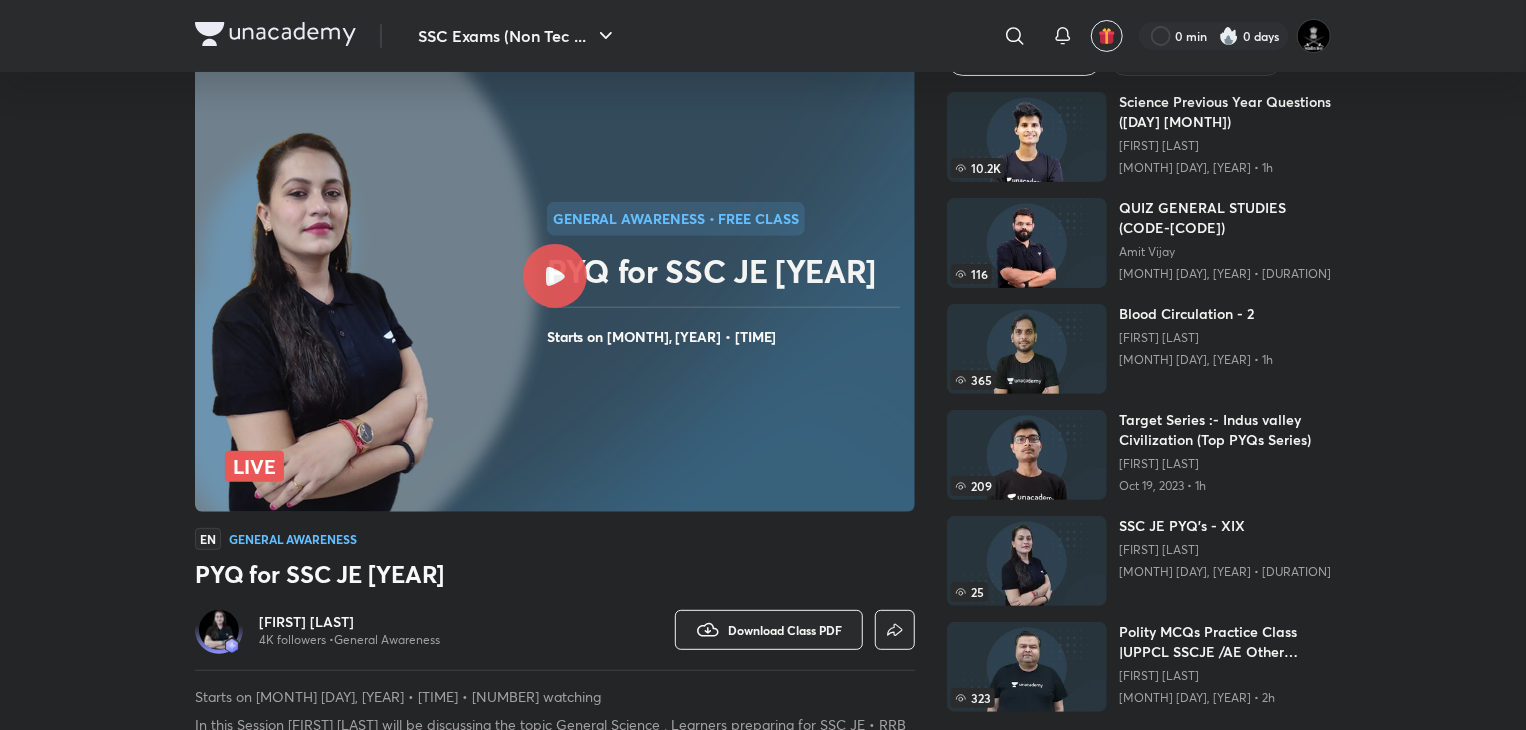 scroll, scrollTop: 0, scrollLeft: 0, axis: both 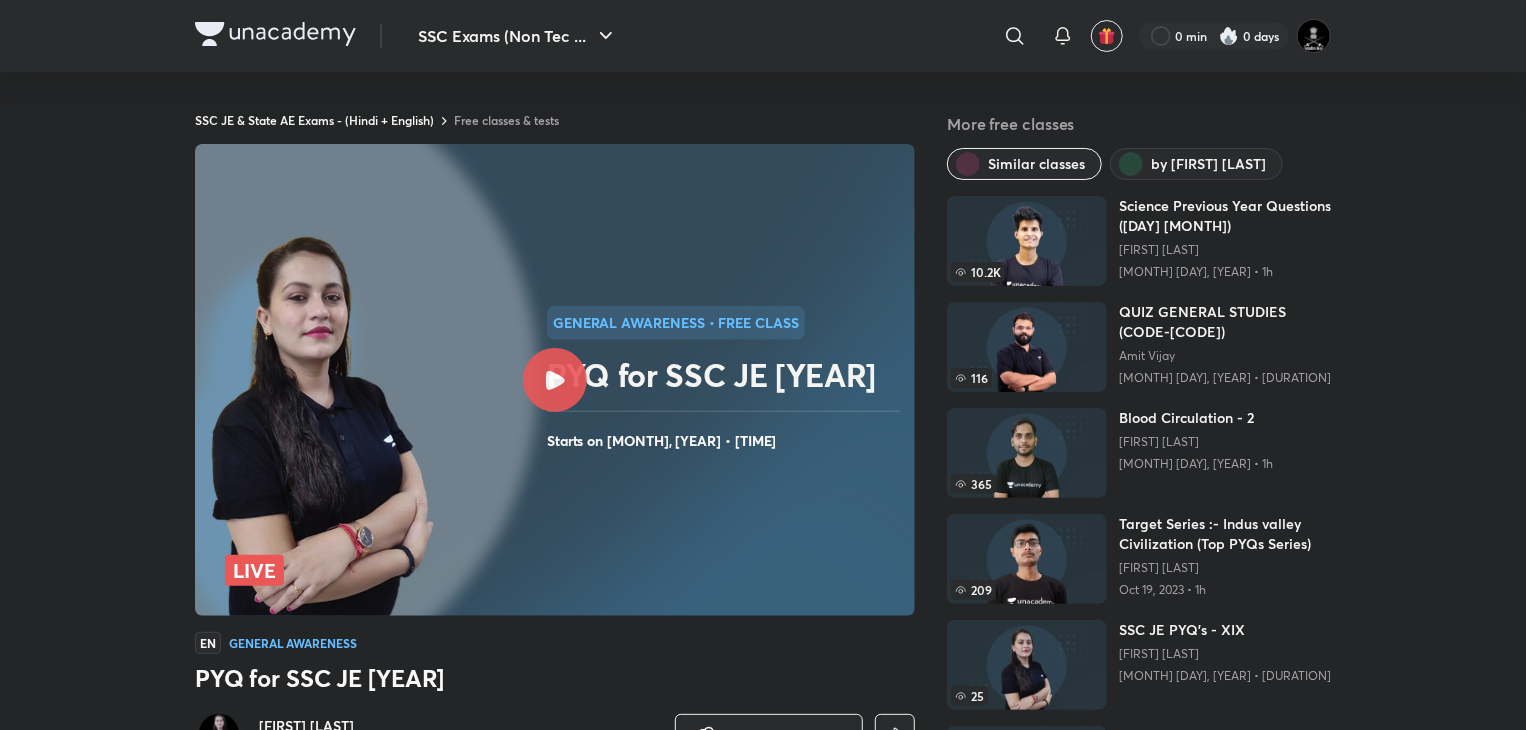 click 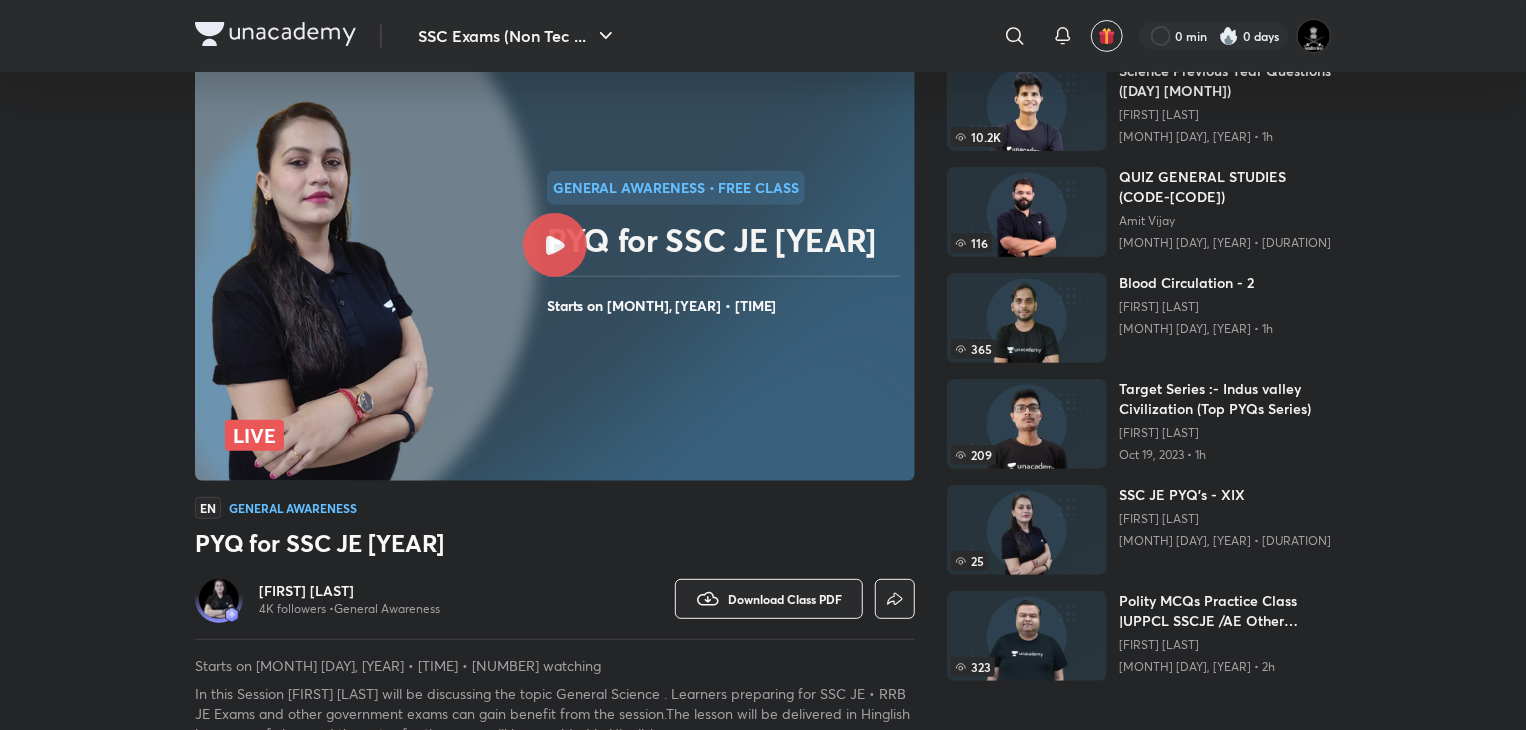 scroll, scrollTop: 0, scrollLeft: 0, axis: both 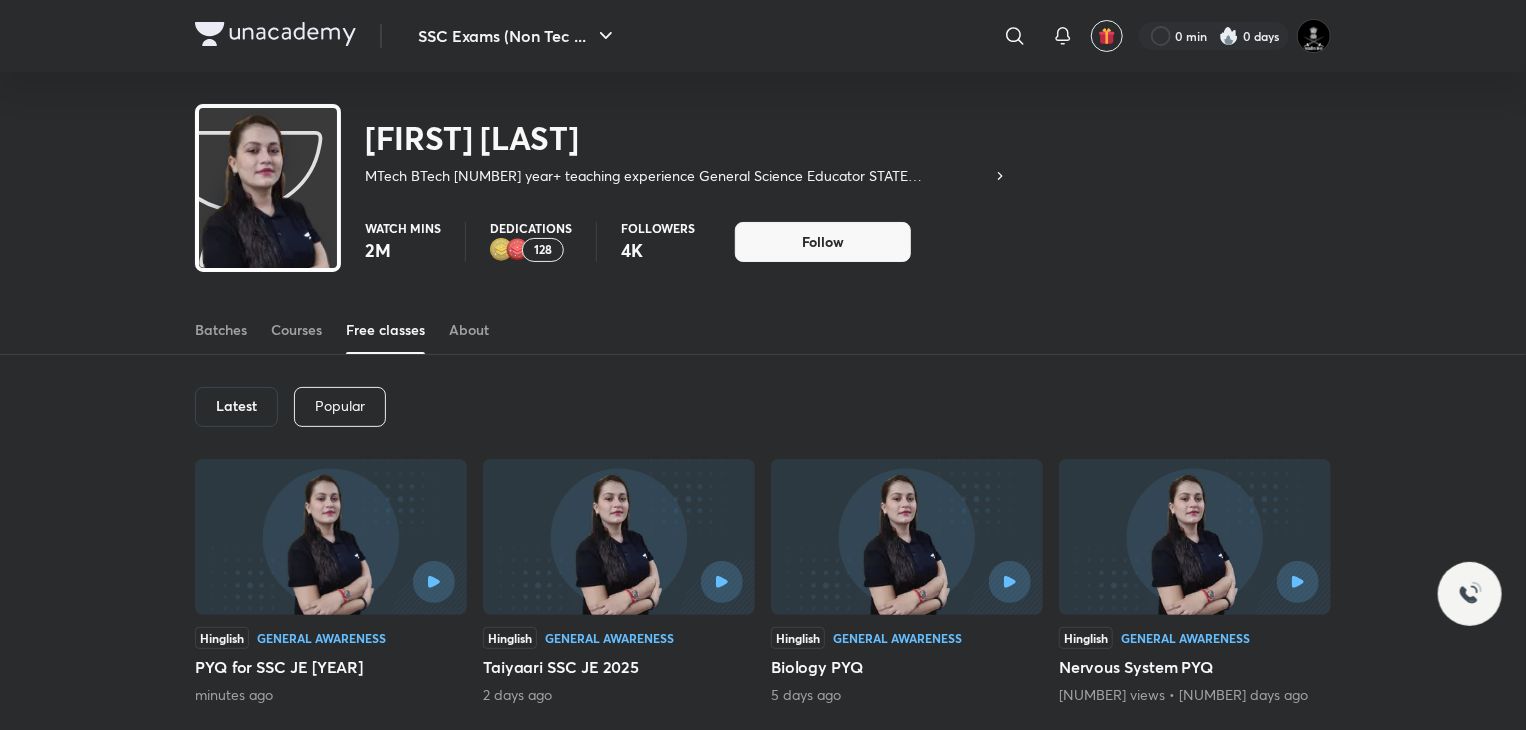 click at bounding box center [331, 537] 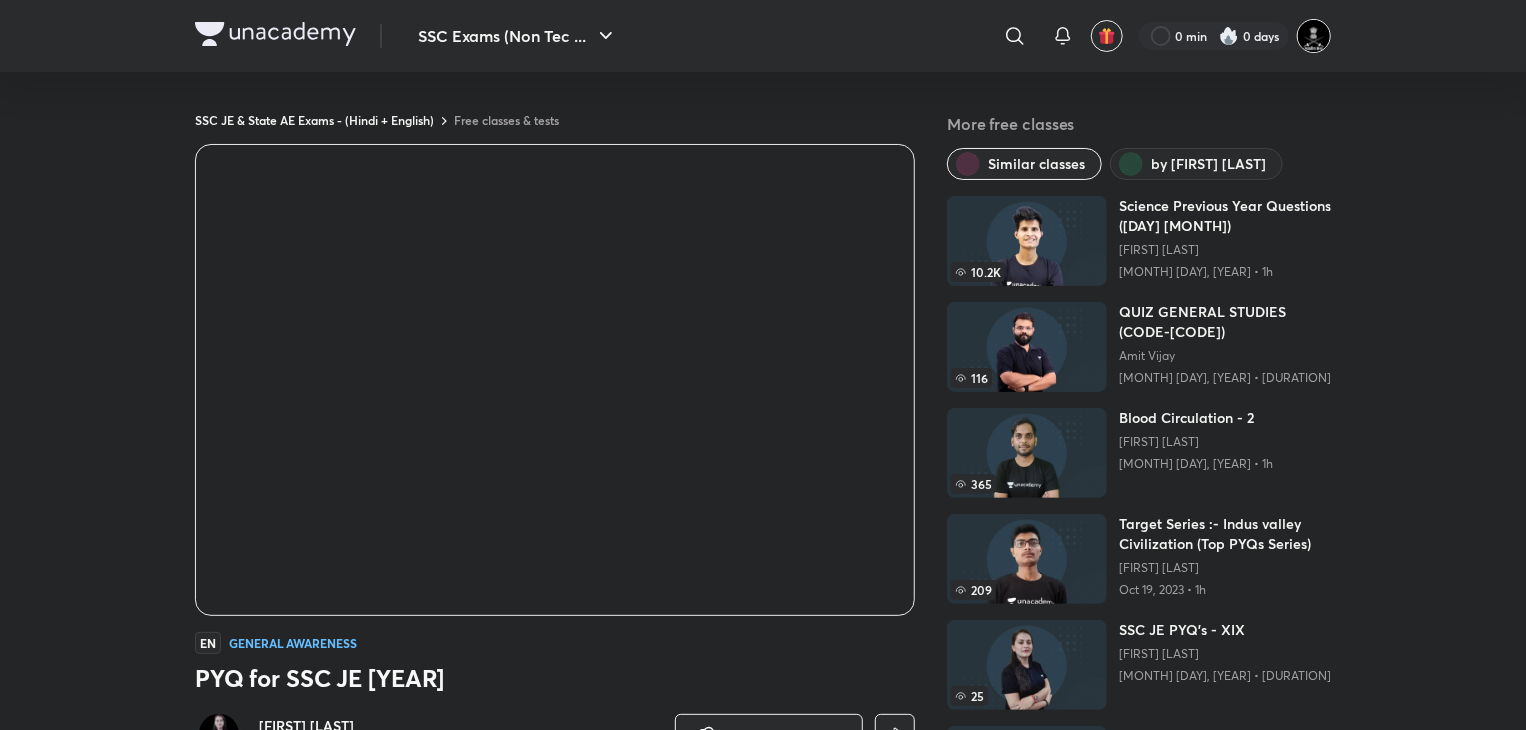 click at bounding box center [1314, 36] 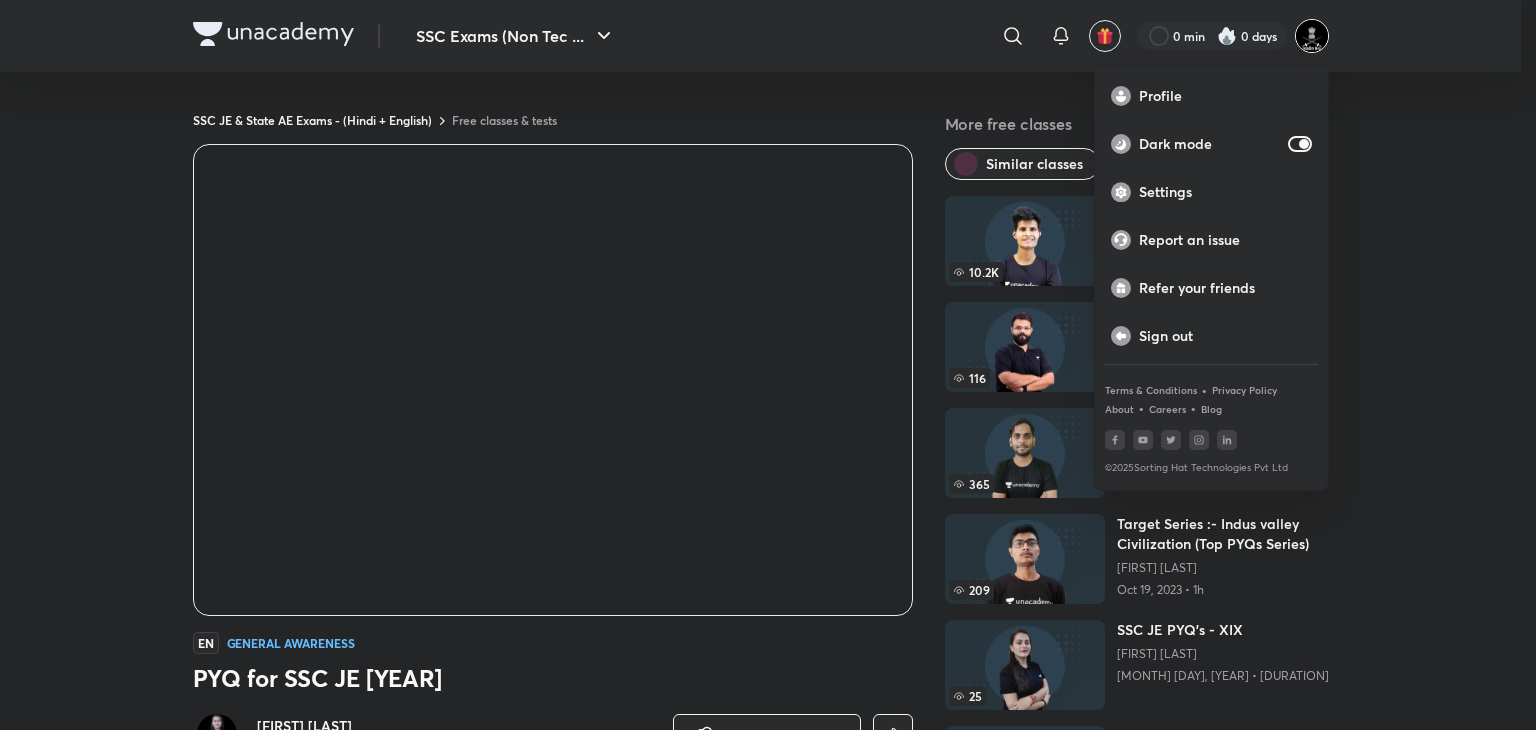 click at bounding box center [768, 365] 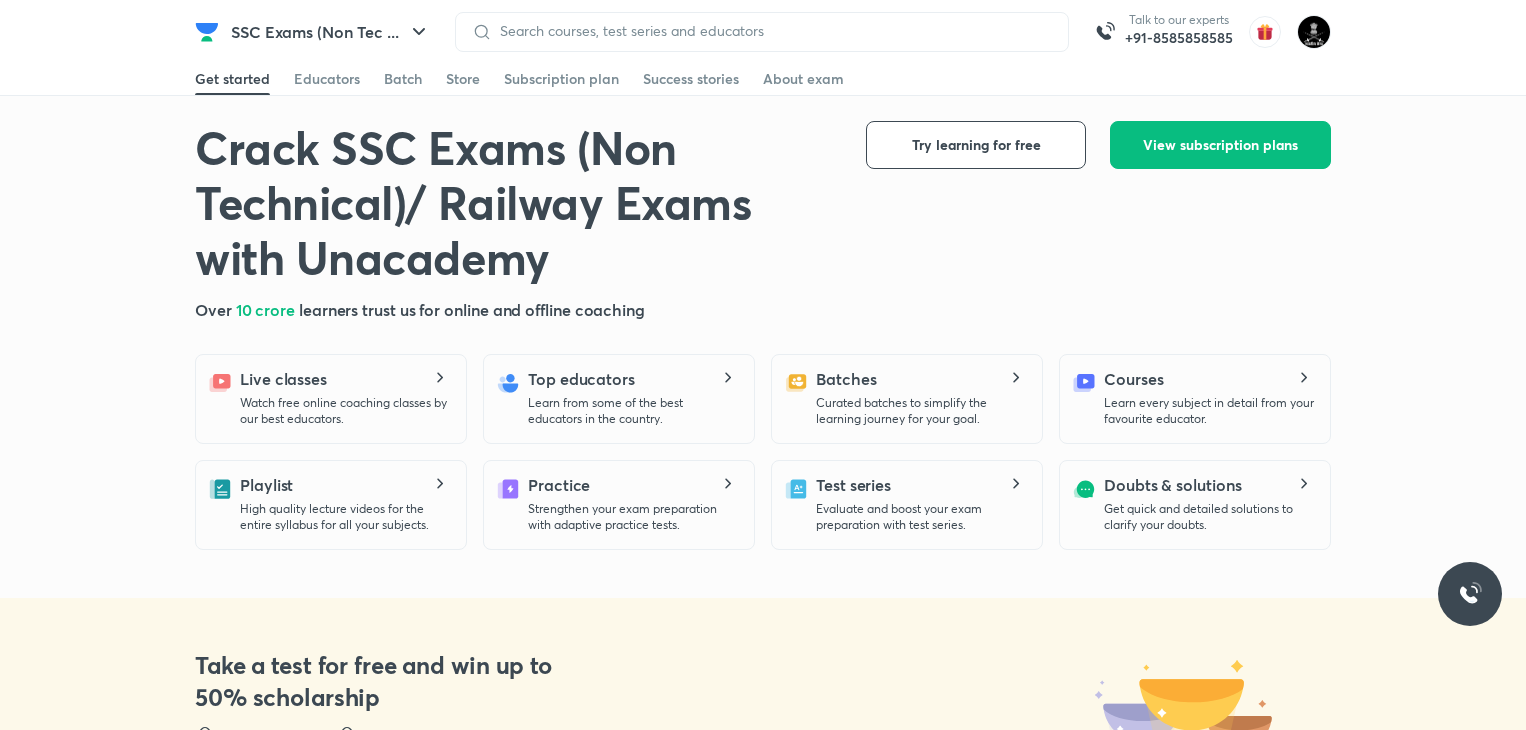 click at bounding box center (772, 31) 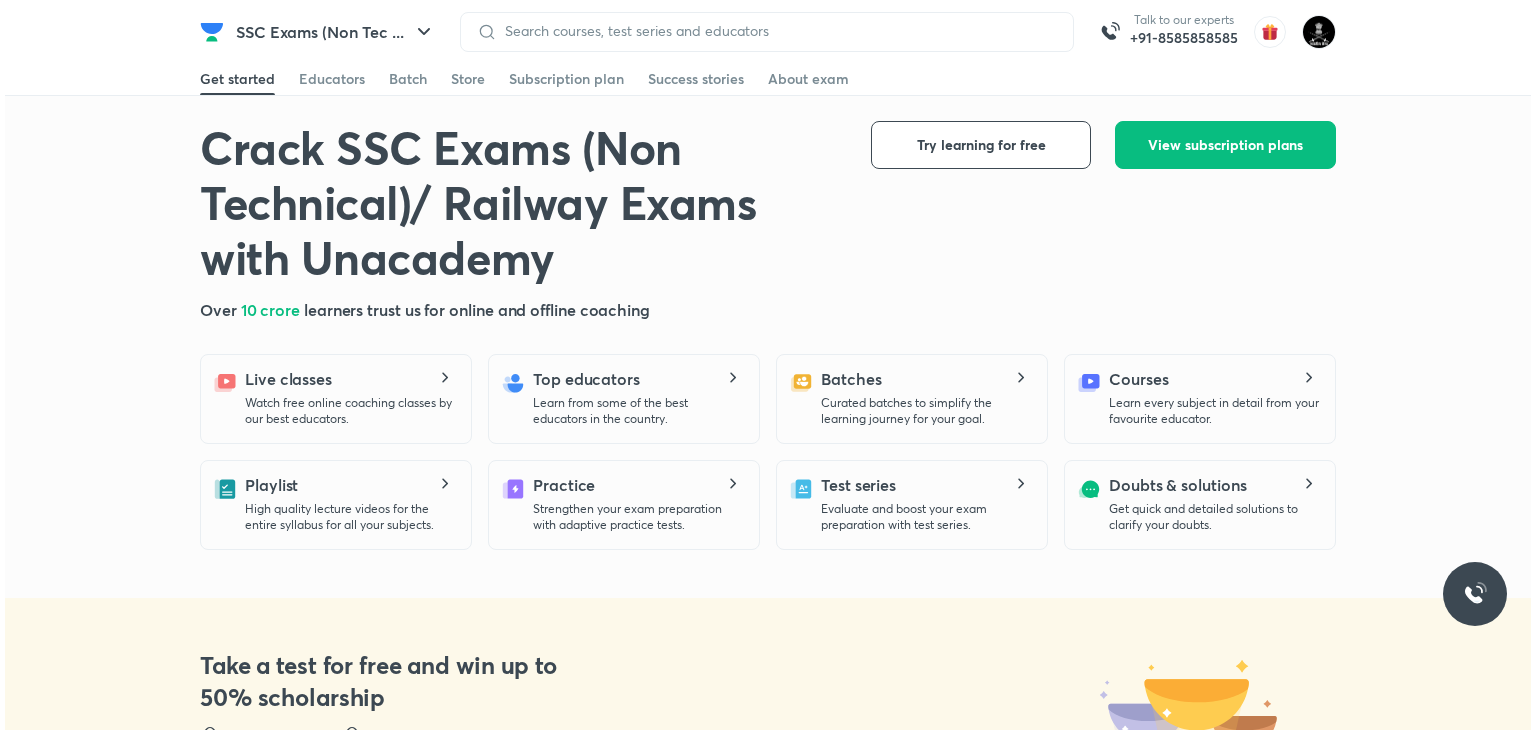 scroll, scrollTop: 0, scrollLeft: 0, axis: both 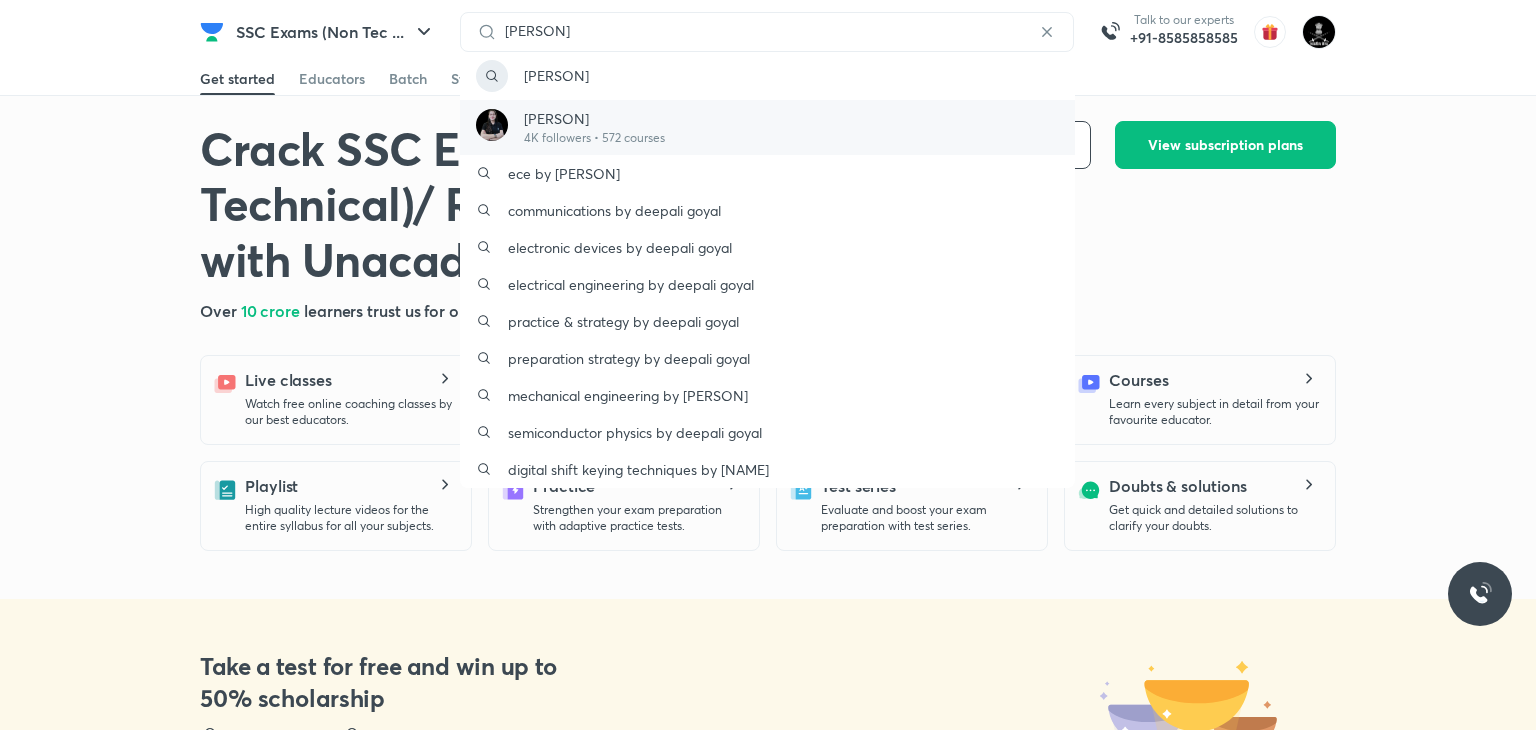 type on "[FIRST]" 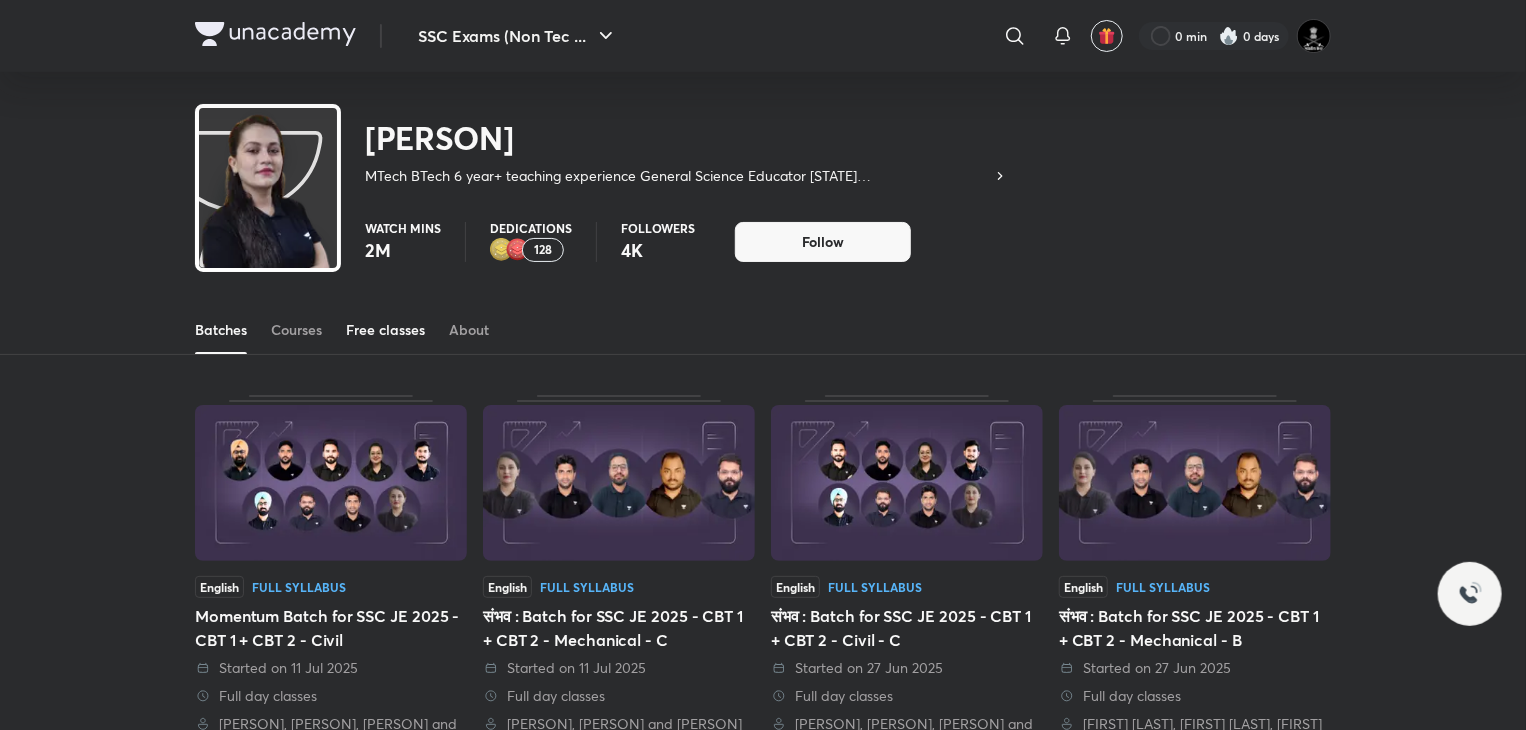click on "Free classes" at bounding box center [385, 330] 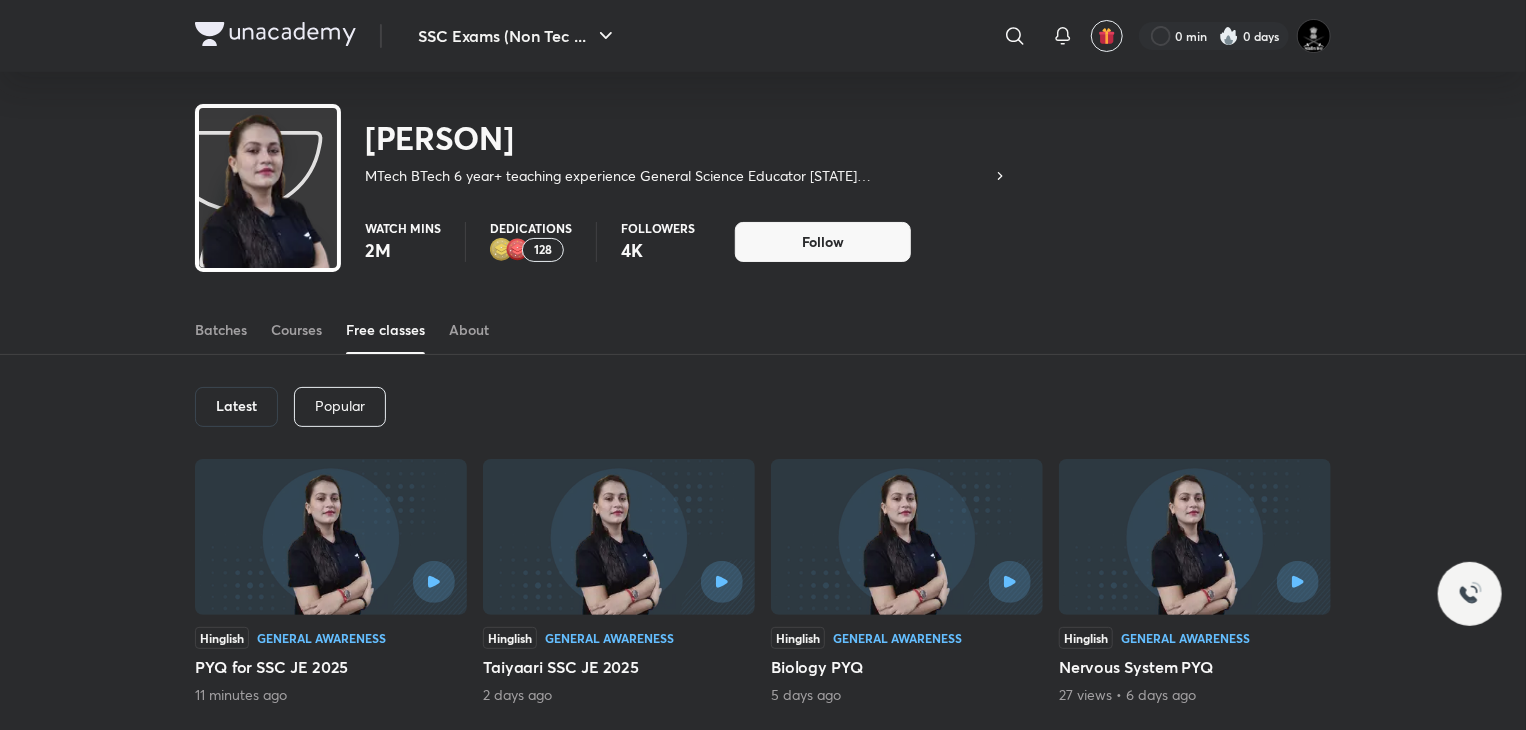 click at bounding box center [331, 537] 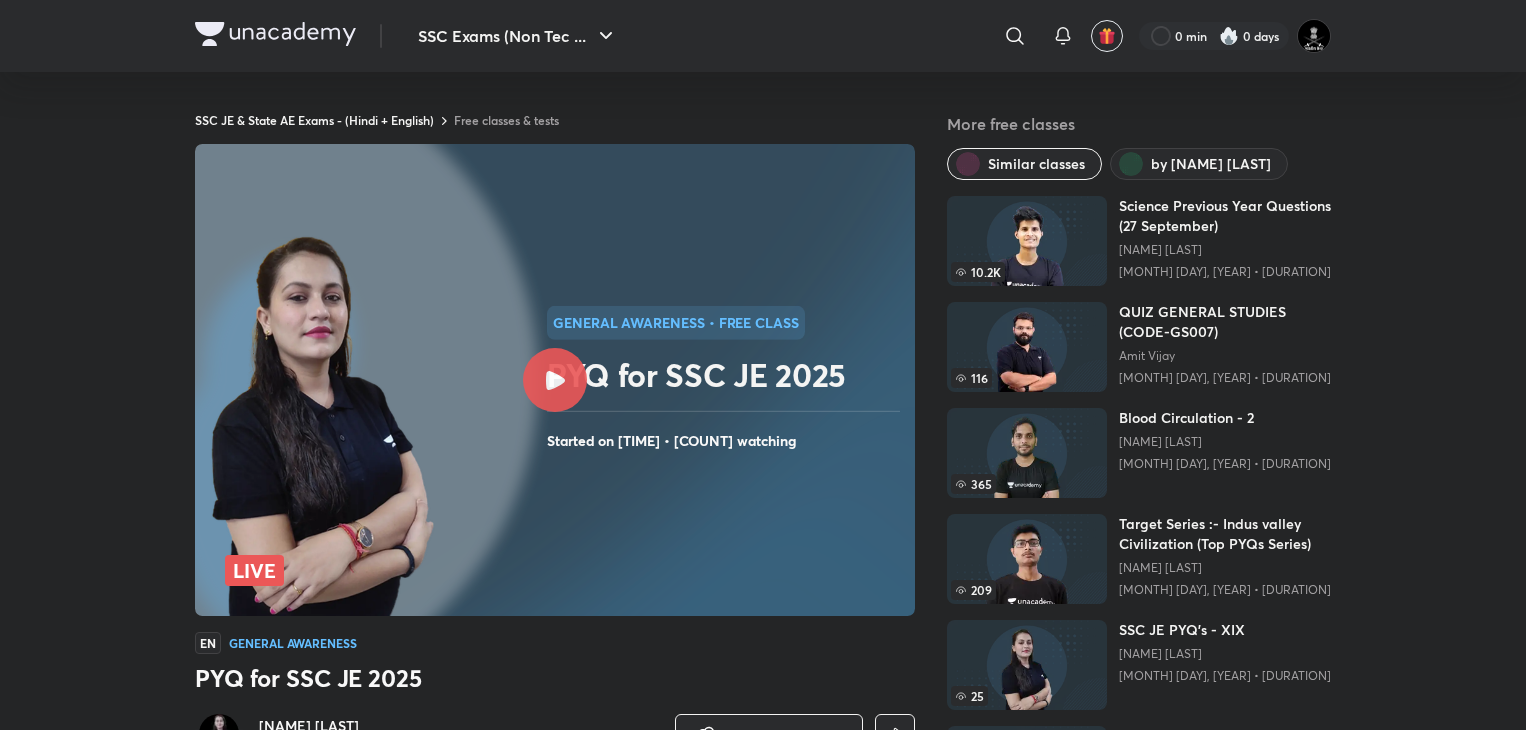 scroll, scrollTop: 0, scrollLeft: 0, axis: both 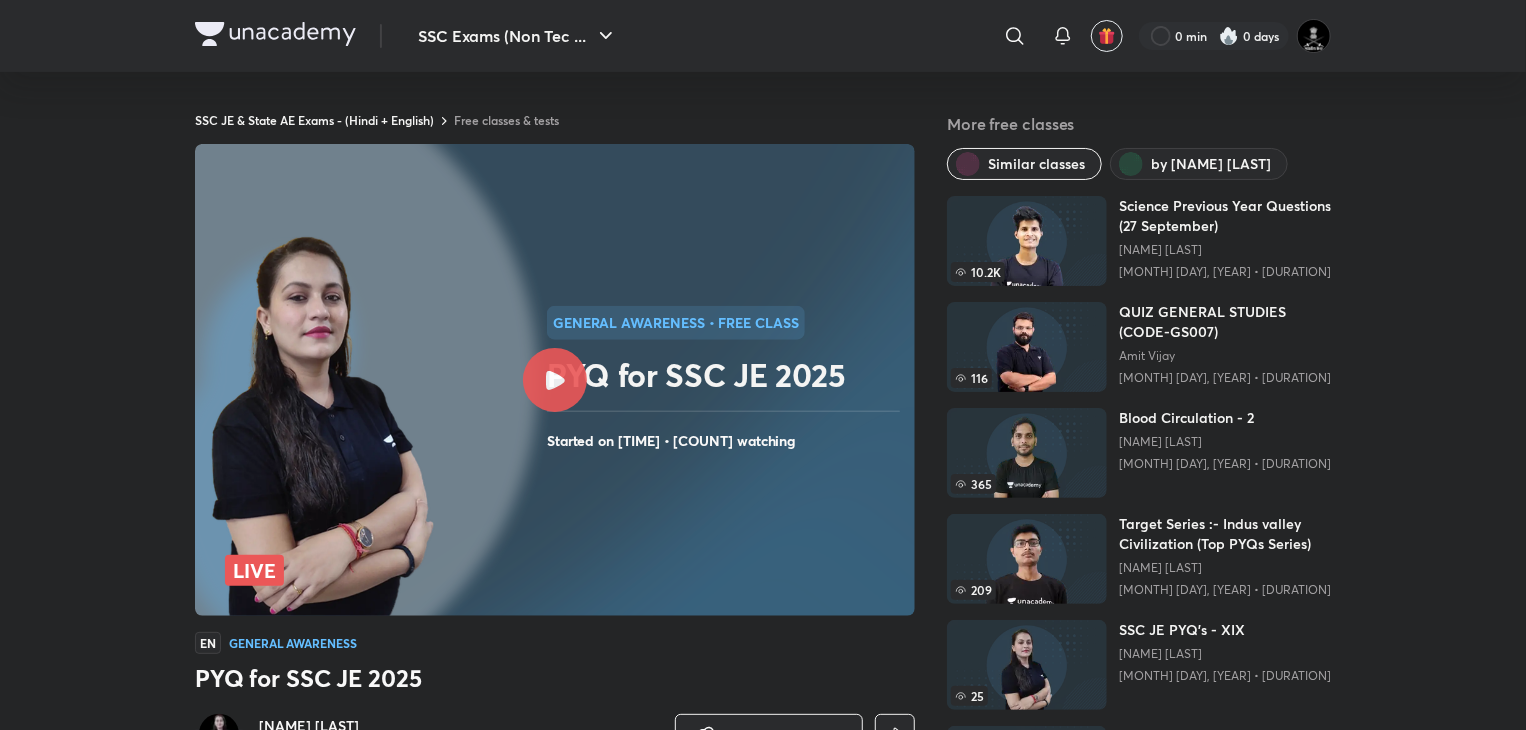 click 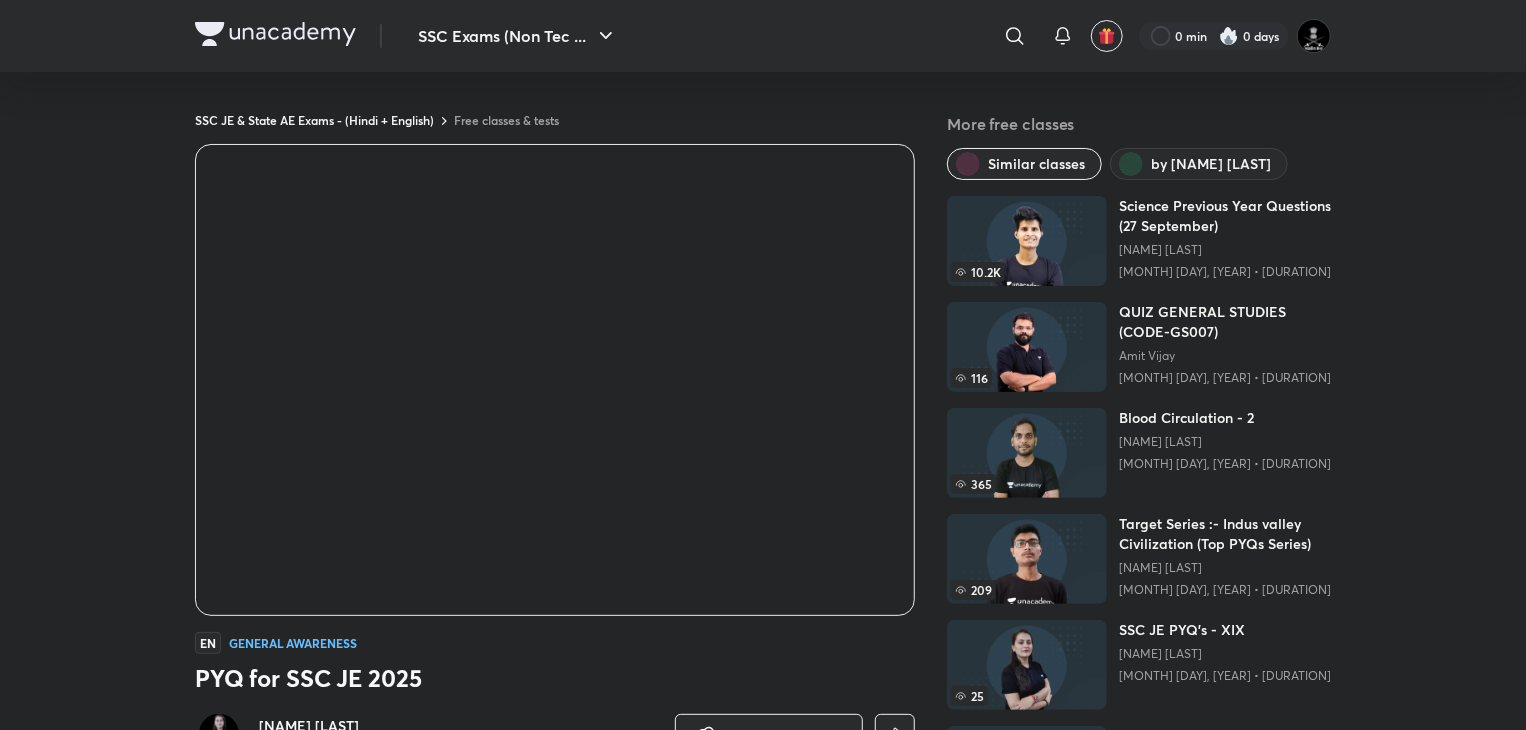 scroll, scrollTop: 0, scrollLeft: 0, axis: both 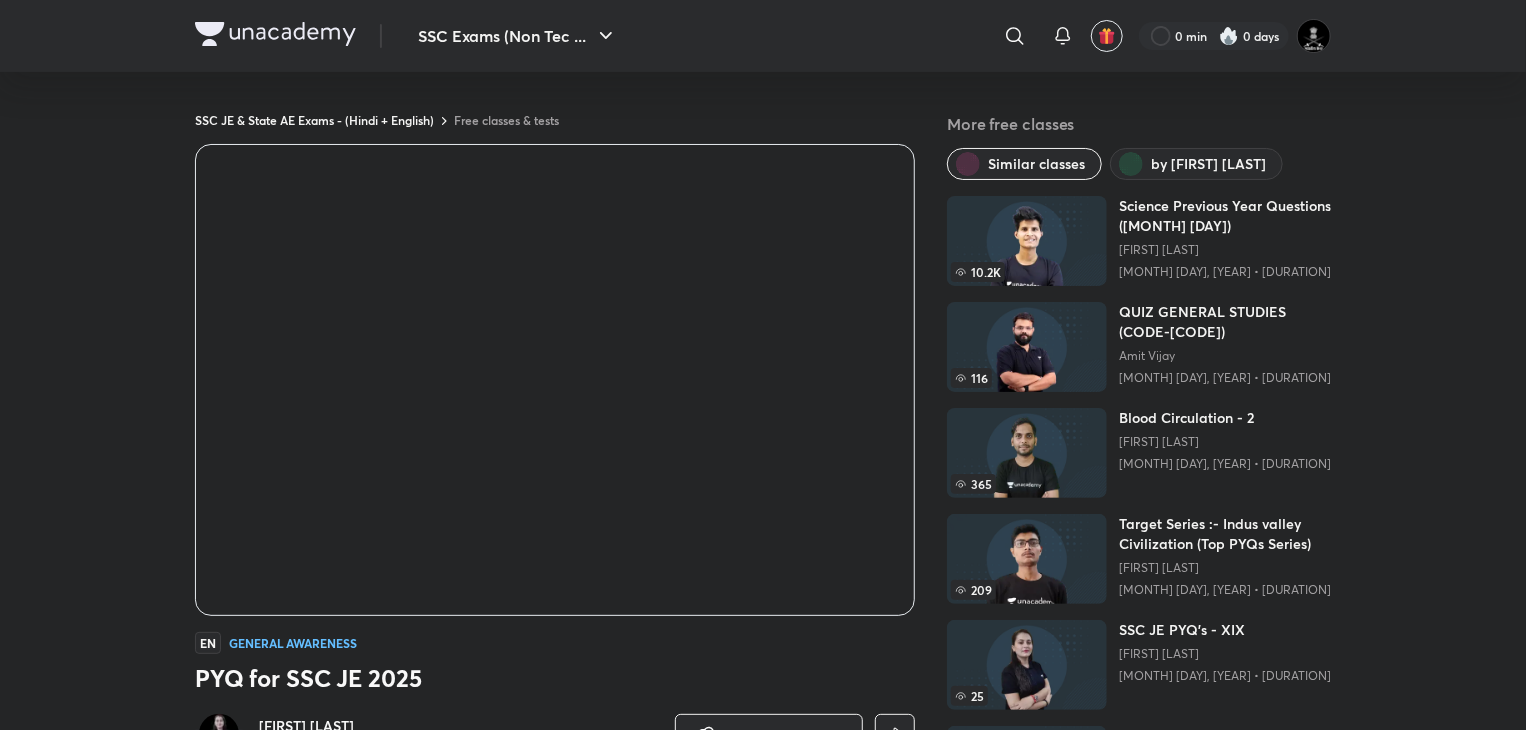 click at bounding box center [1314, 36] 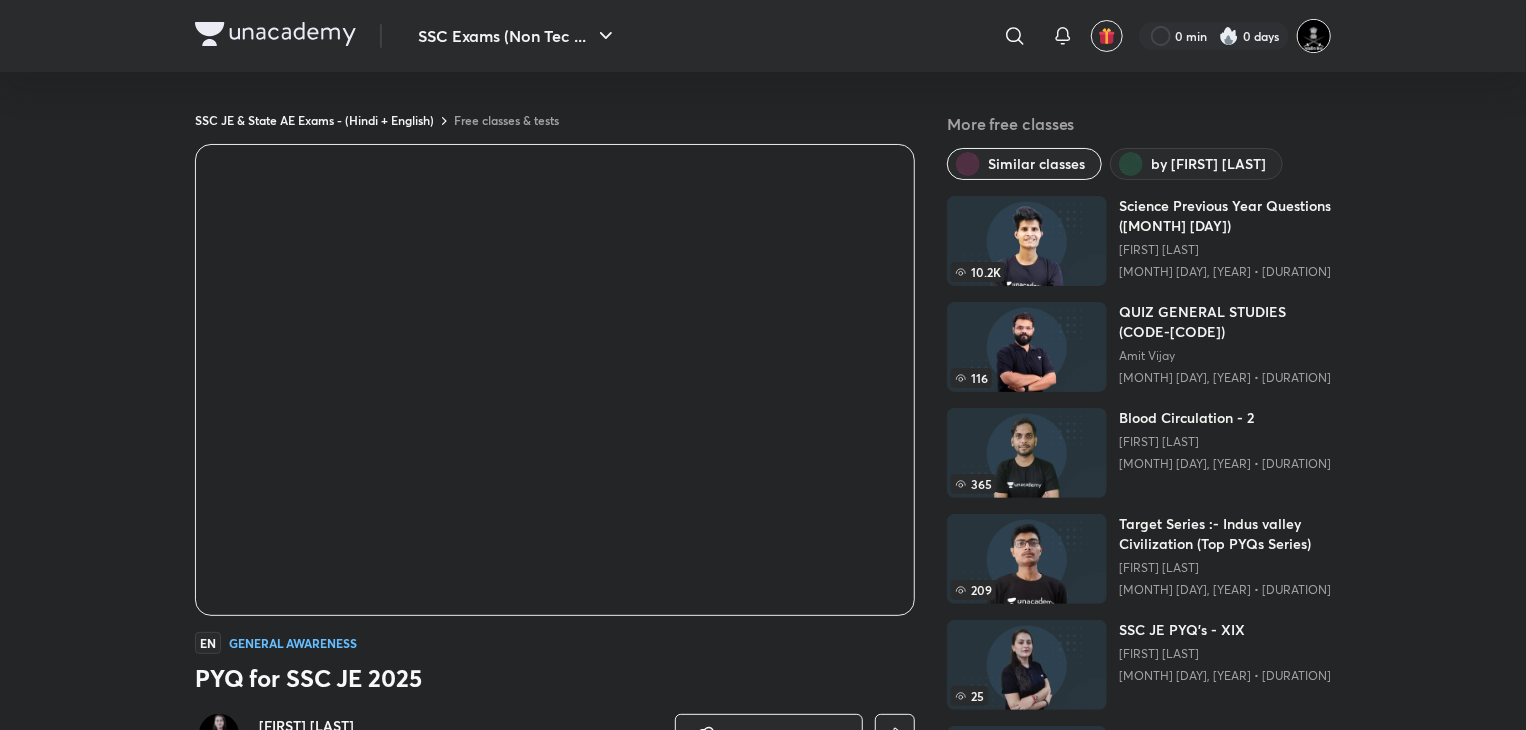 click at bounding box center (1314, 36) 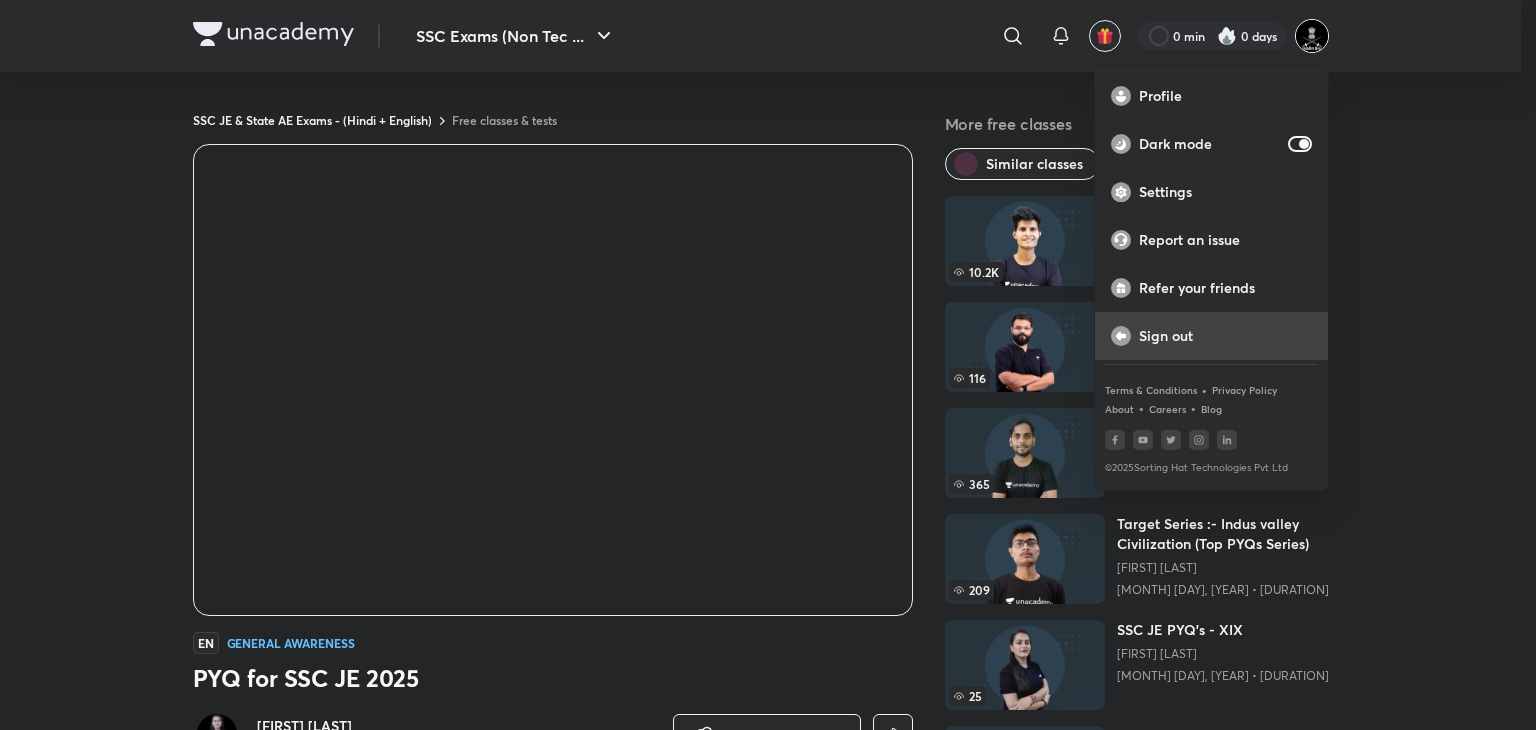 click on "Sign out" at bounding box center [1225, 336] 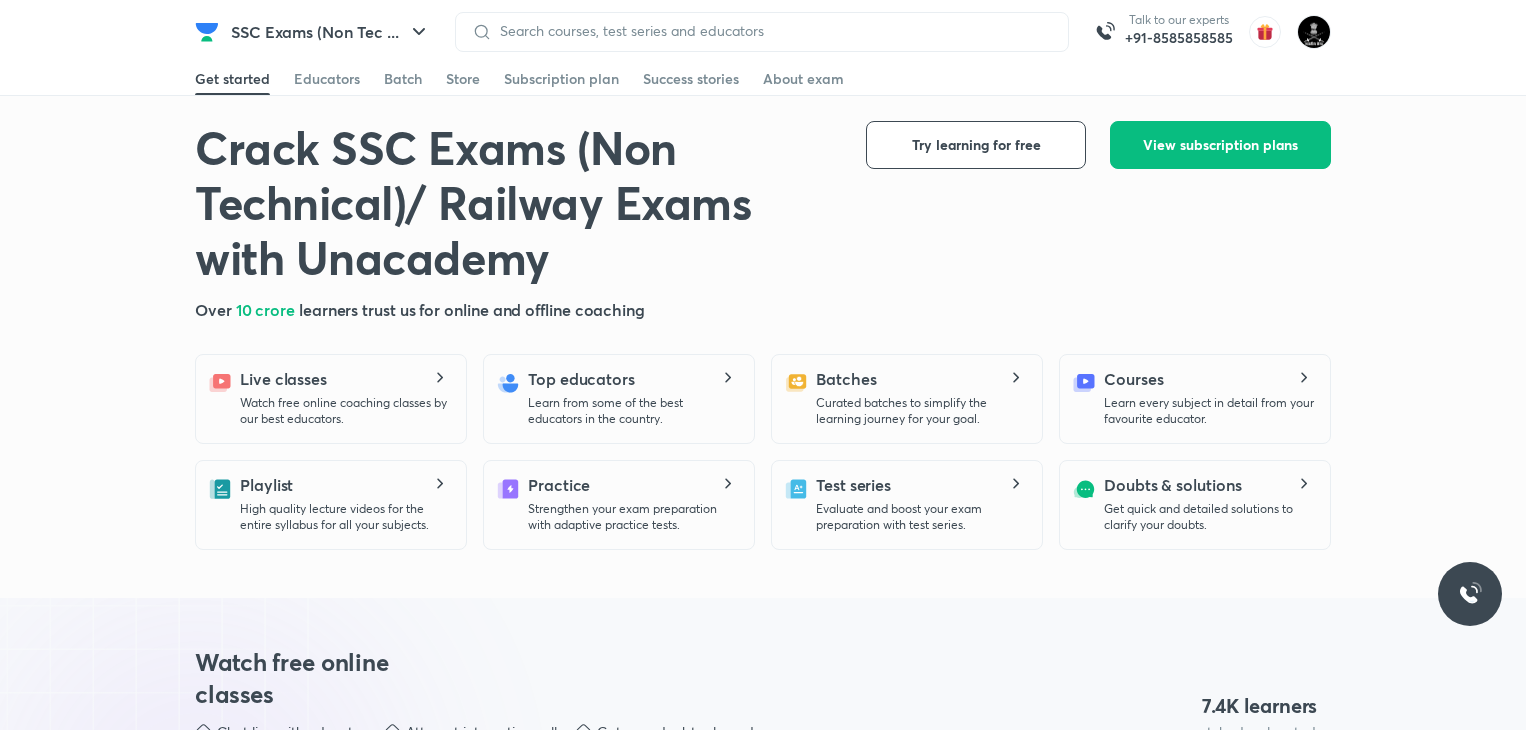 scroll, scrollTop: 0, scrollLeft: 0, axis: both 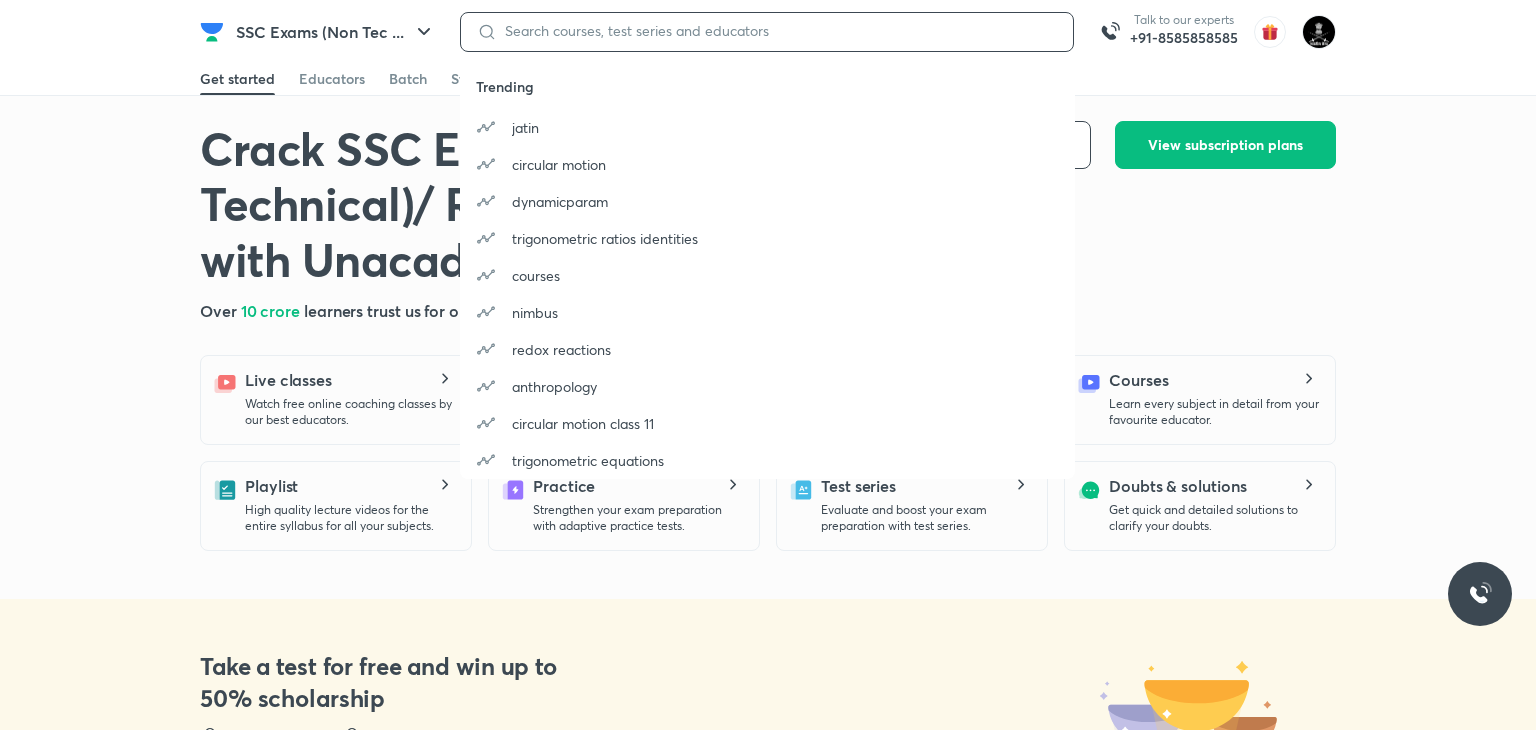click at bounding box center [777, 31] 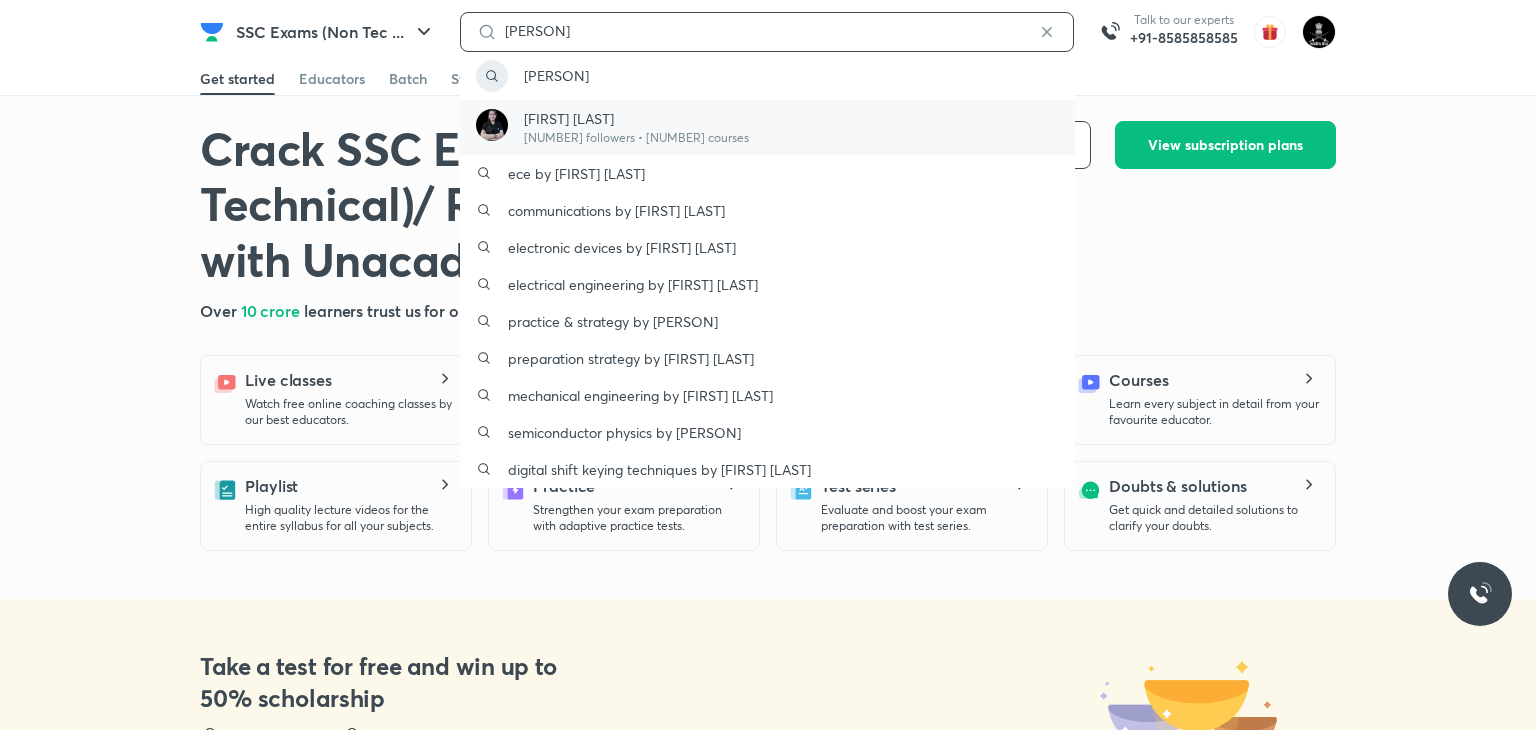 type on "[PERSON]" 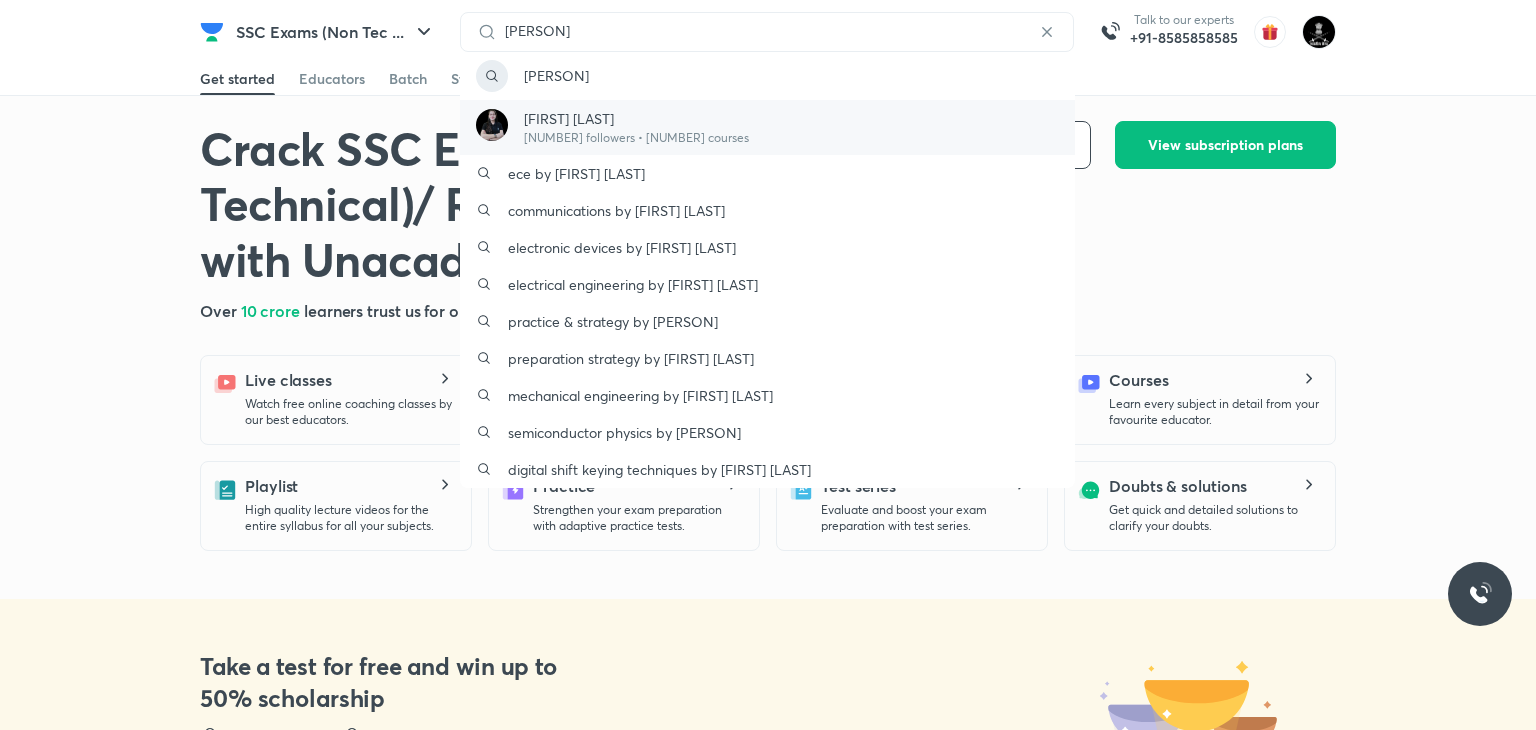 click on "[FIRST] [LAST] [NUMBER] followers • [NUMBER] courses" at bounding box center (767, 127) 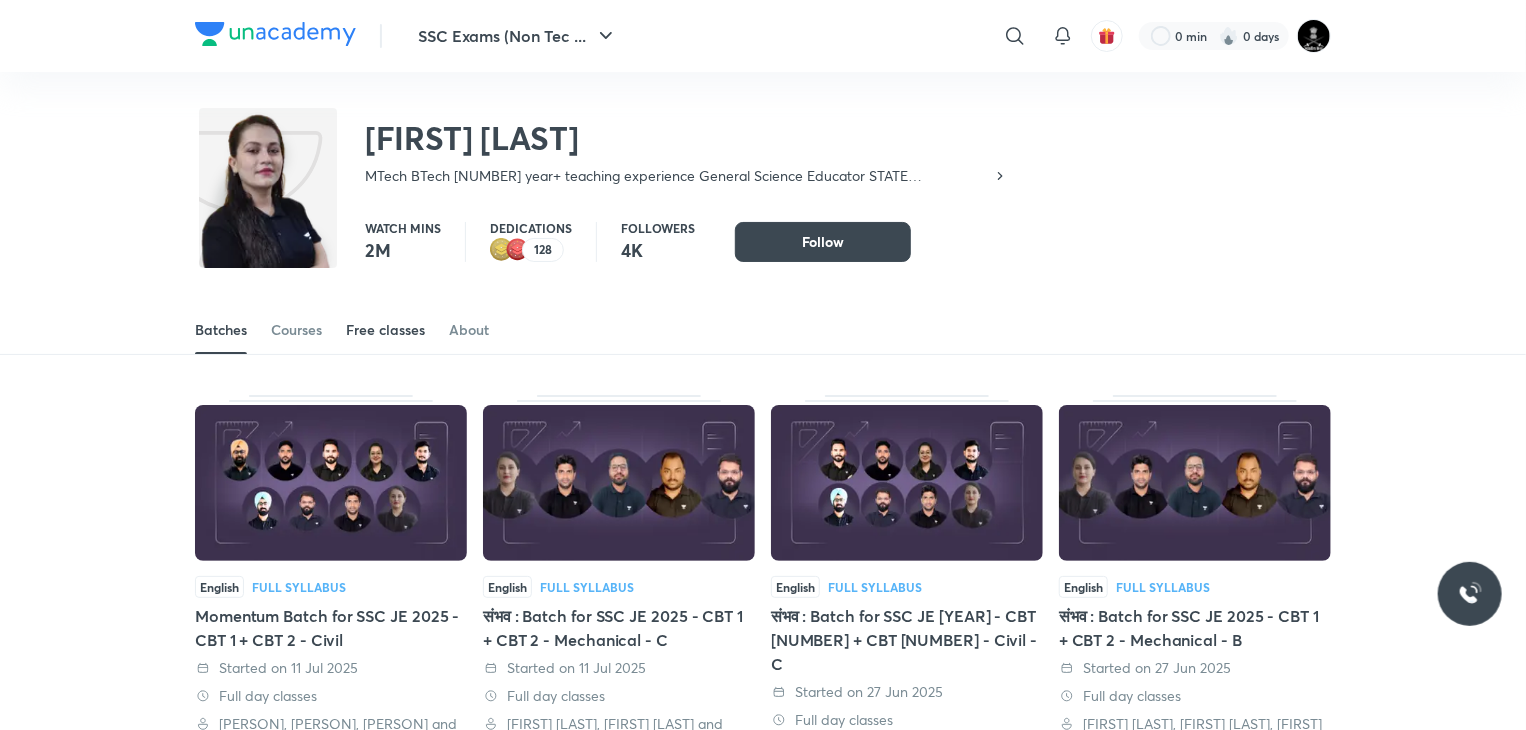 click at bounding box center [385, 353] 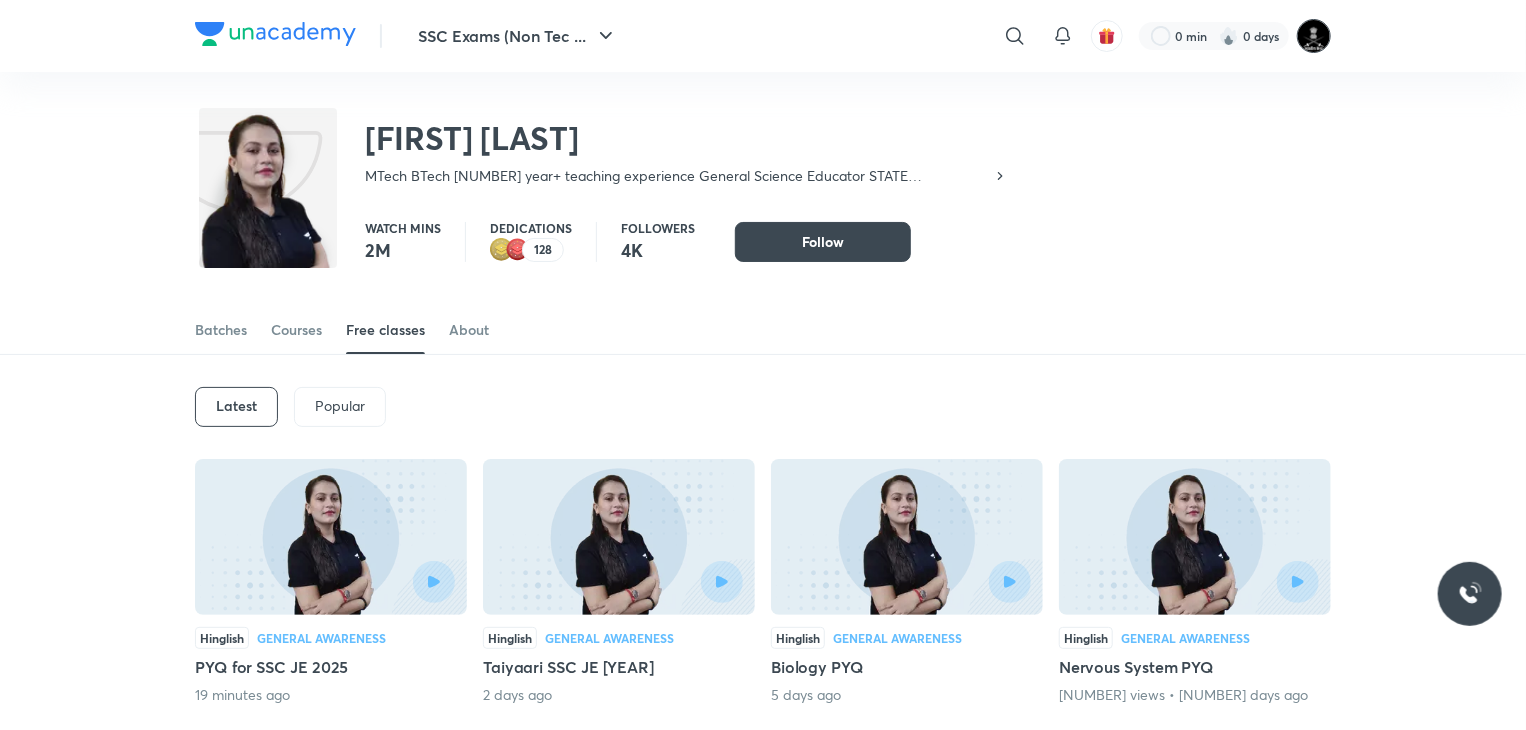 click at bounding box center [1314, 36] 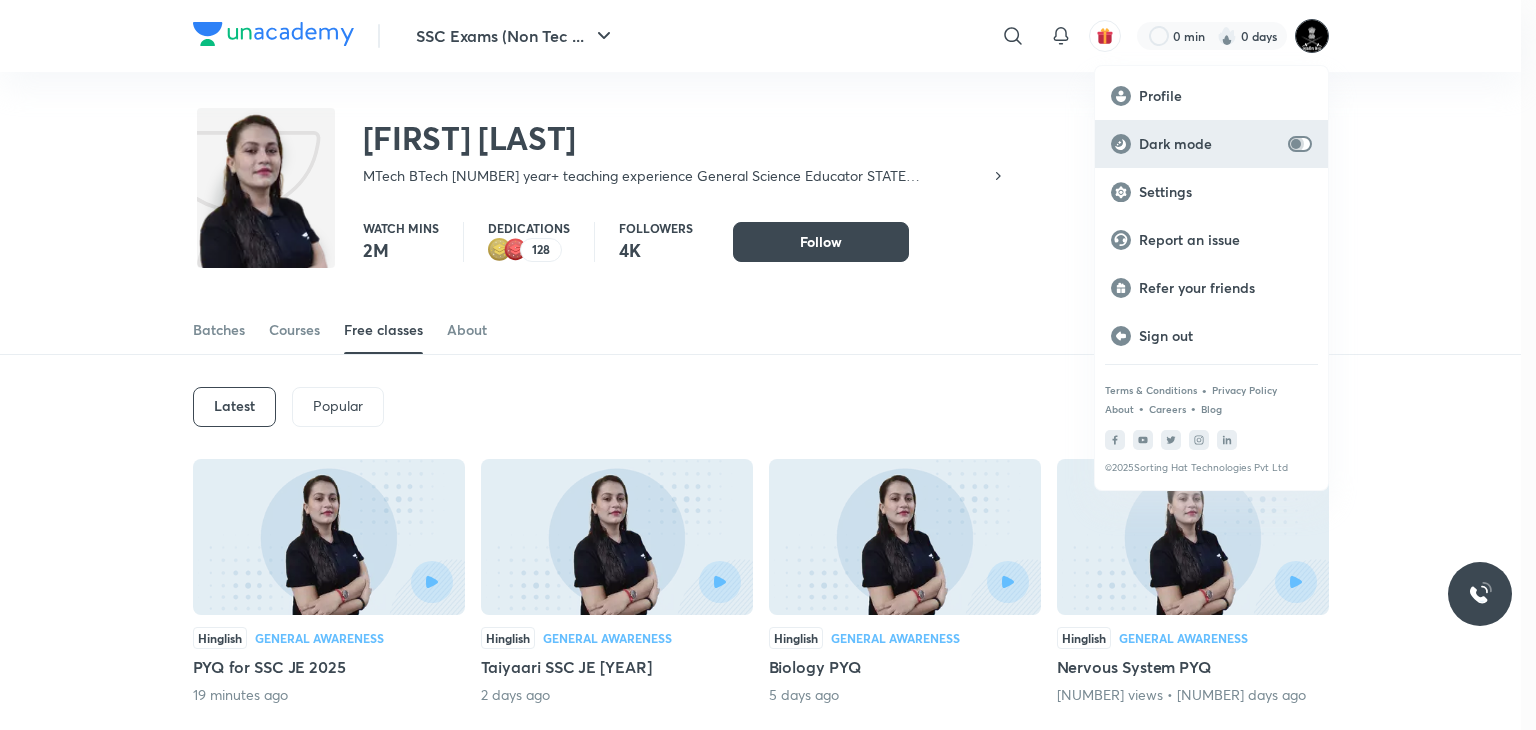 click at bounding box center (1296, 144) 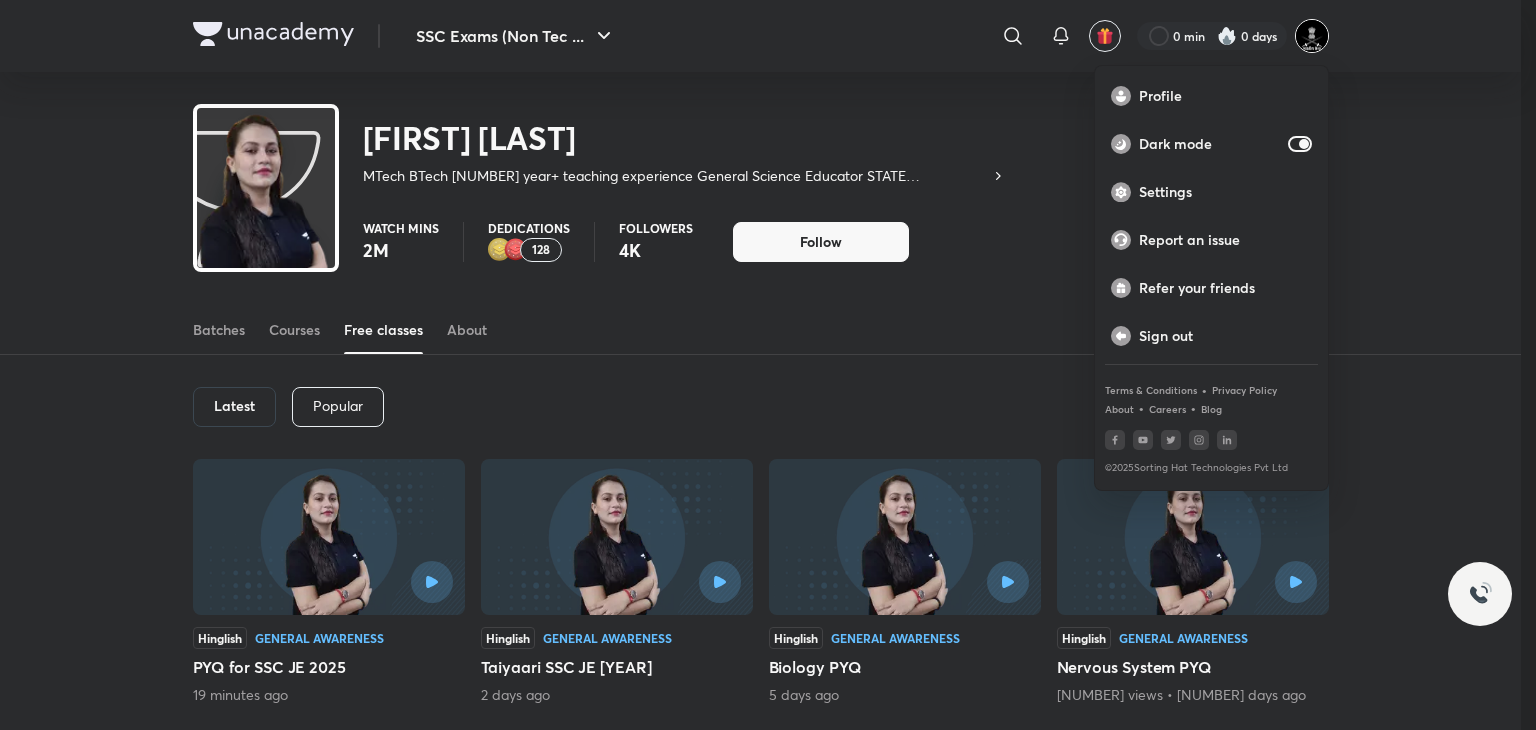 click at bounding box center (768, 365) 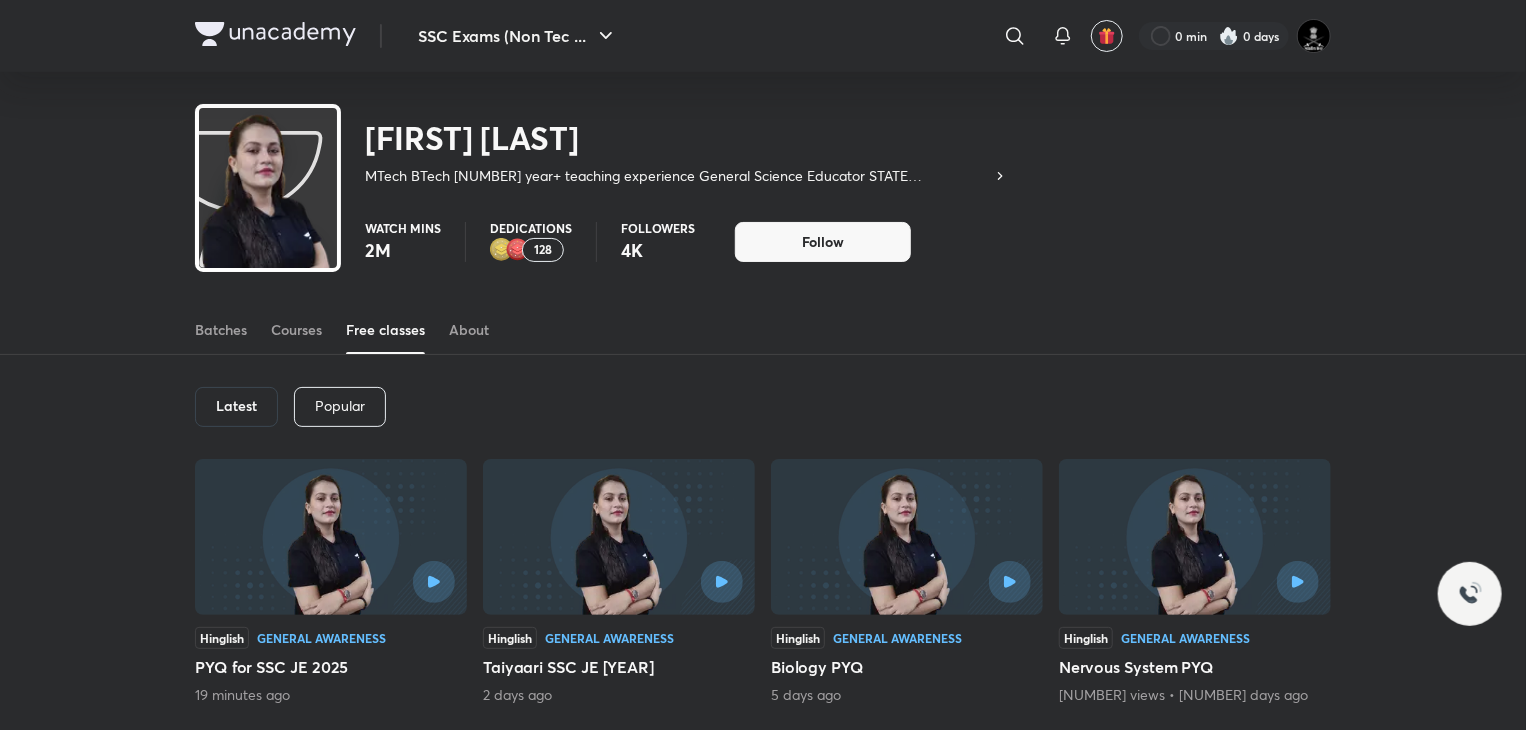 click at bounding box center [331, 537] 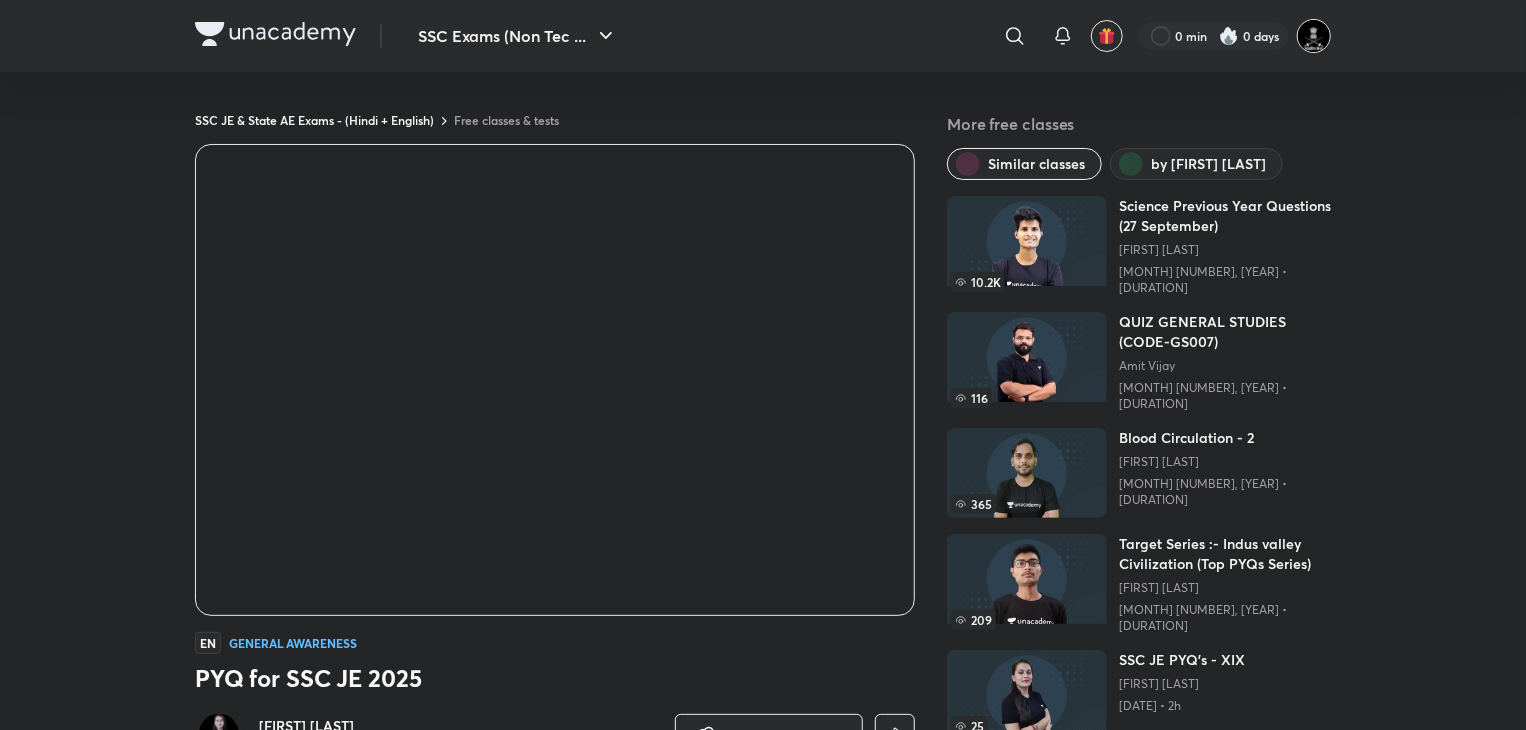 click at bounding box center (1314, 36) 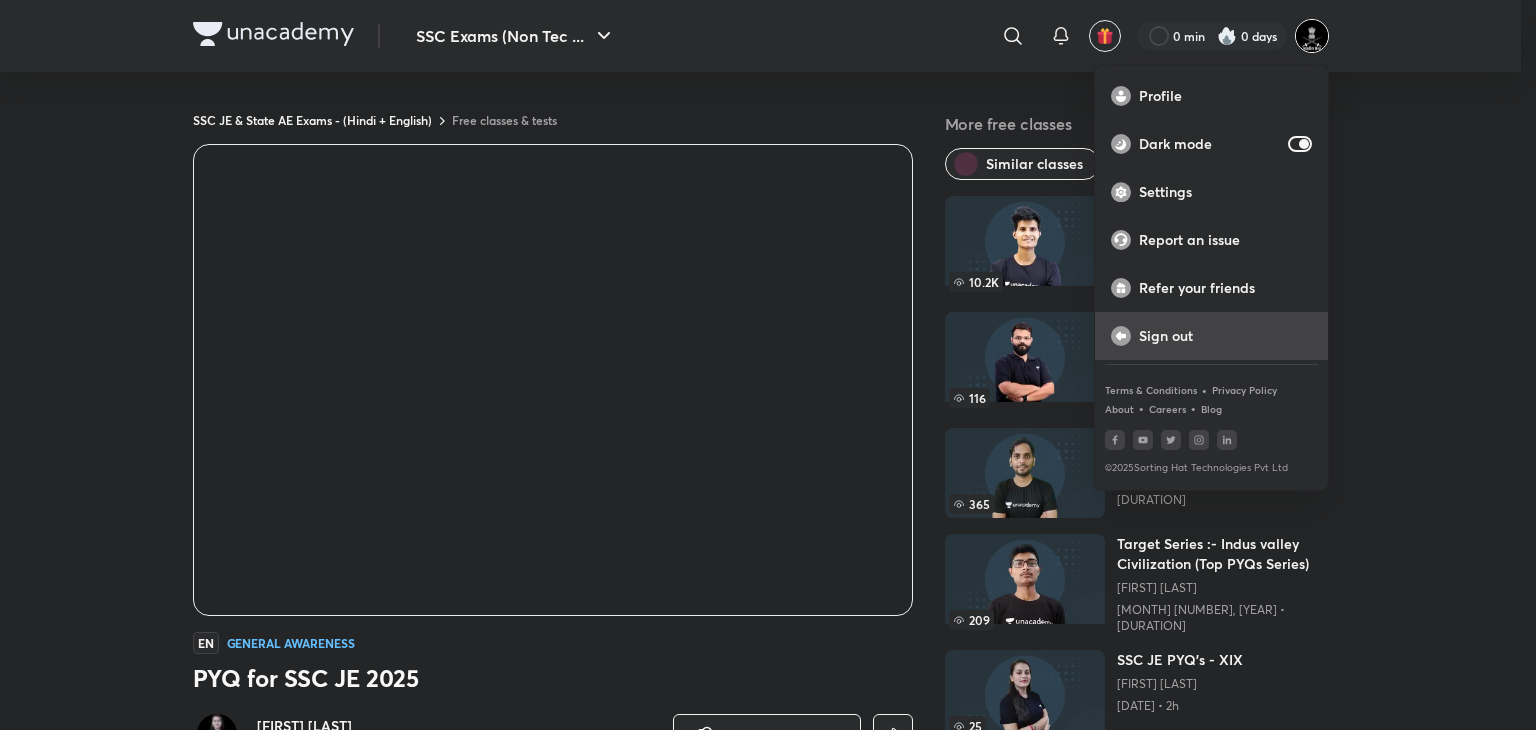 click on "Sign out" at bounding box center (1211, 336) 